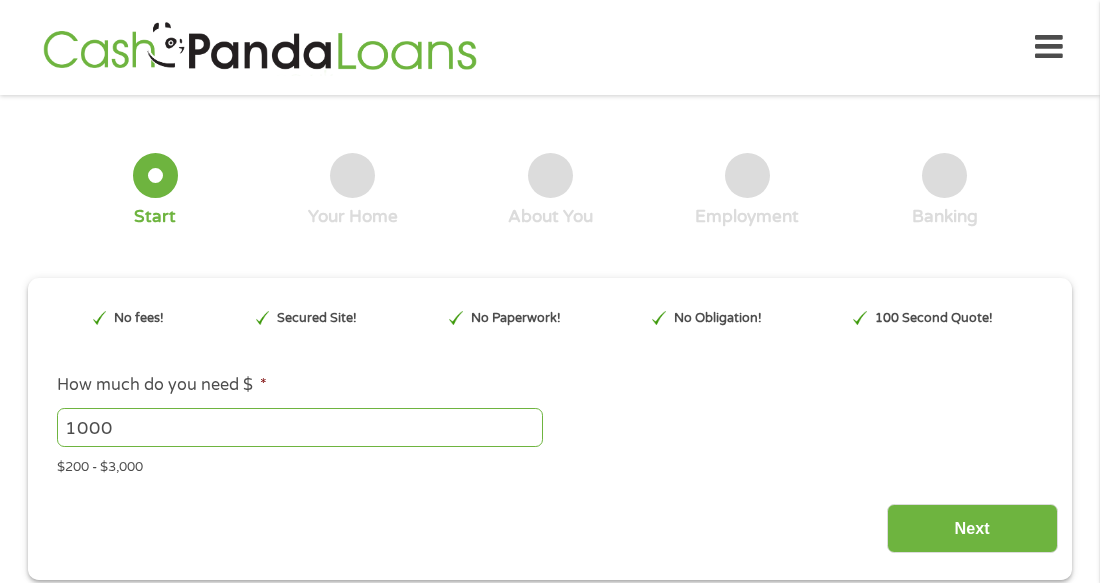 scroll, scrollTop: 0, scrollLeft: 0, axis: both 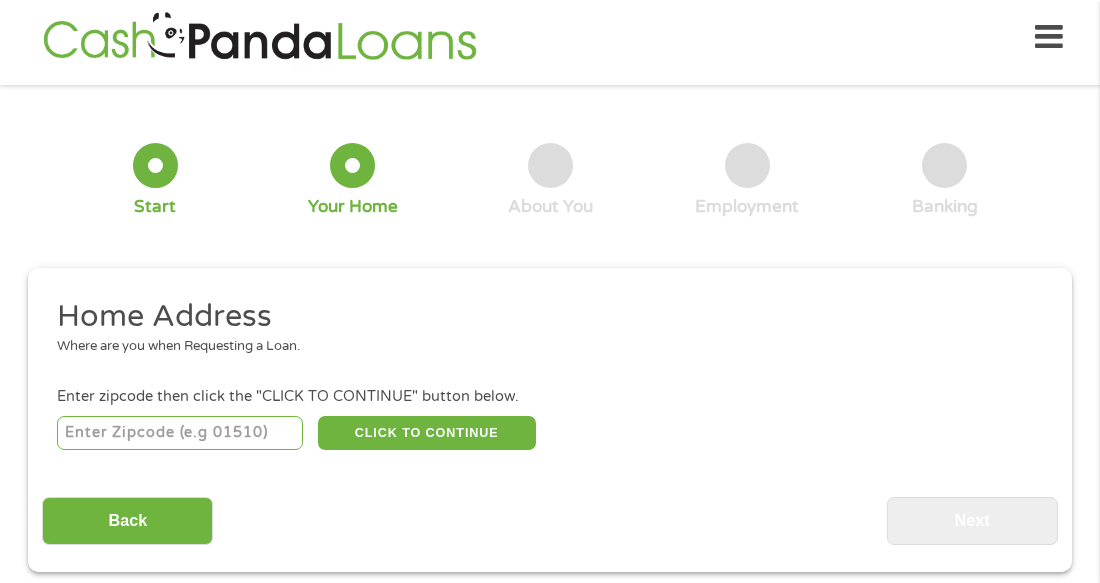 click at bounding box center [180, 433] 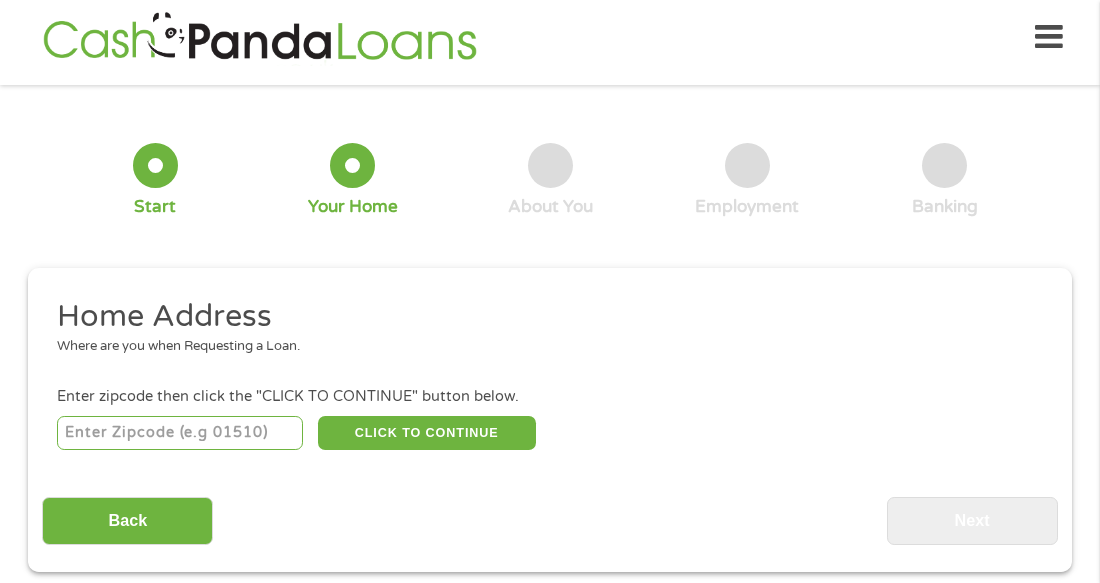 type on "[ZIP]" 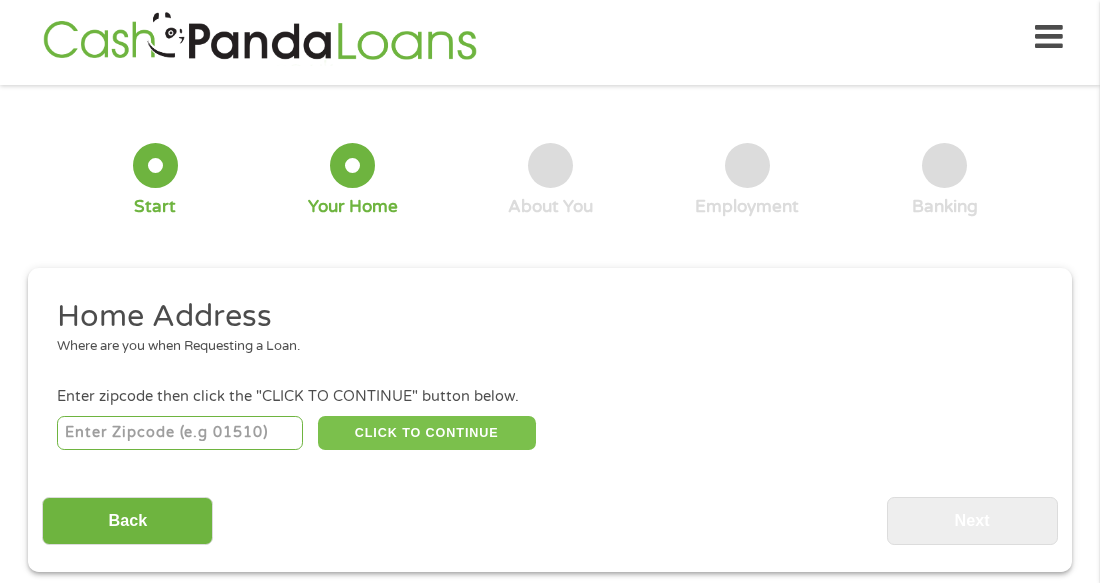click on "CLICK TO CONTINUE" at bounding box center [427, 433] 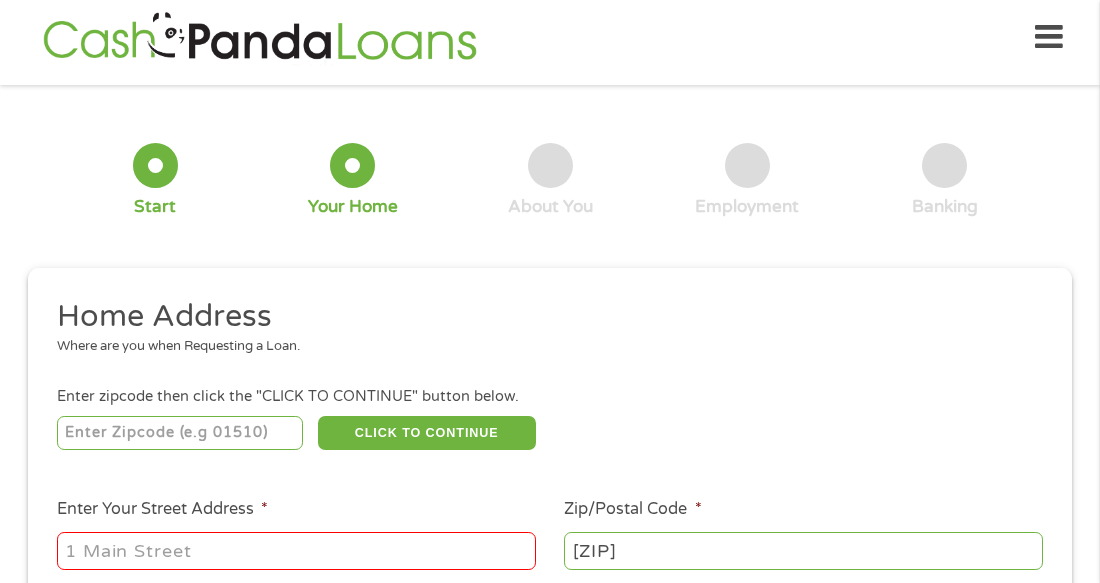 click on "Enter Your Street Address *" at bounding box center [296, 551] 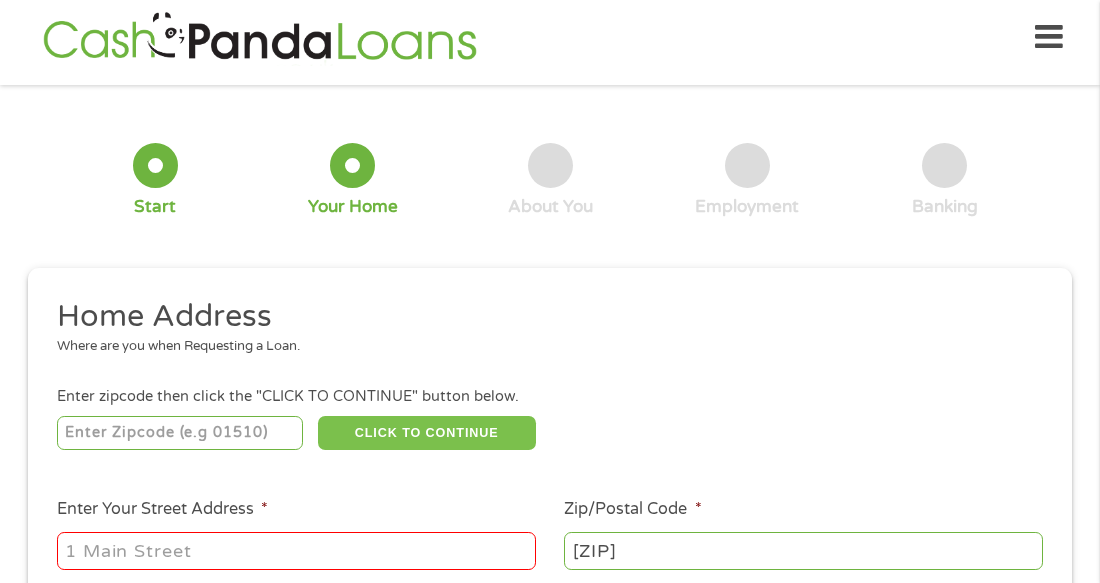type on "[NUMBER] [STREET]" 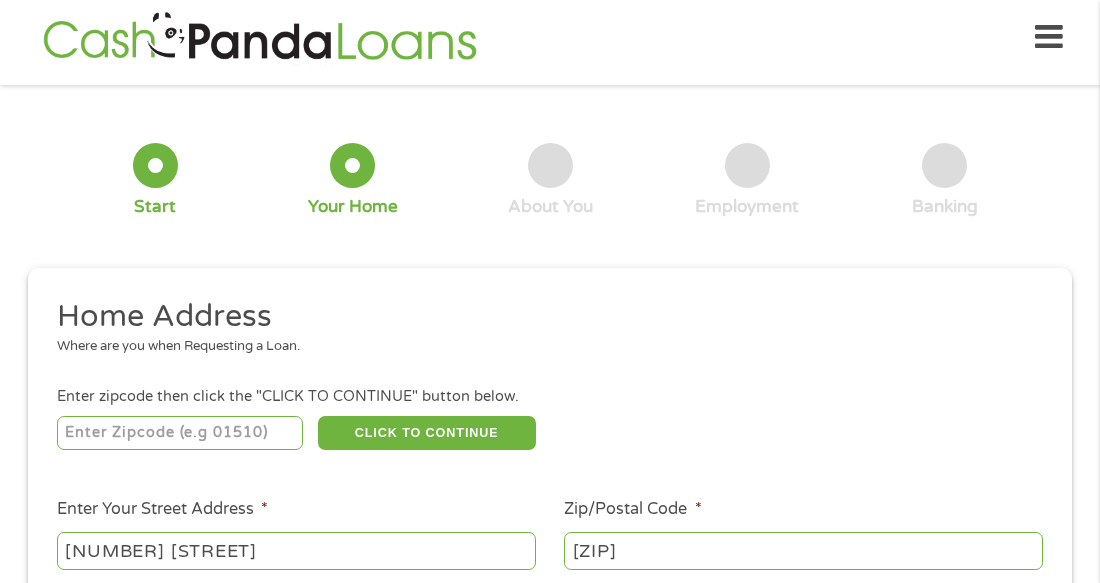 click on "[ZIP]" at bounding box center [803, 551] 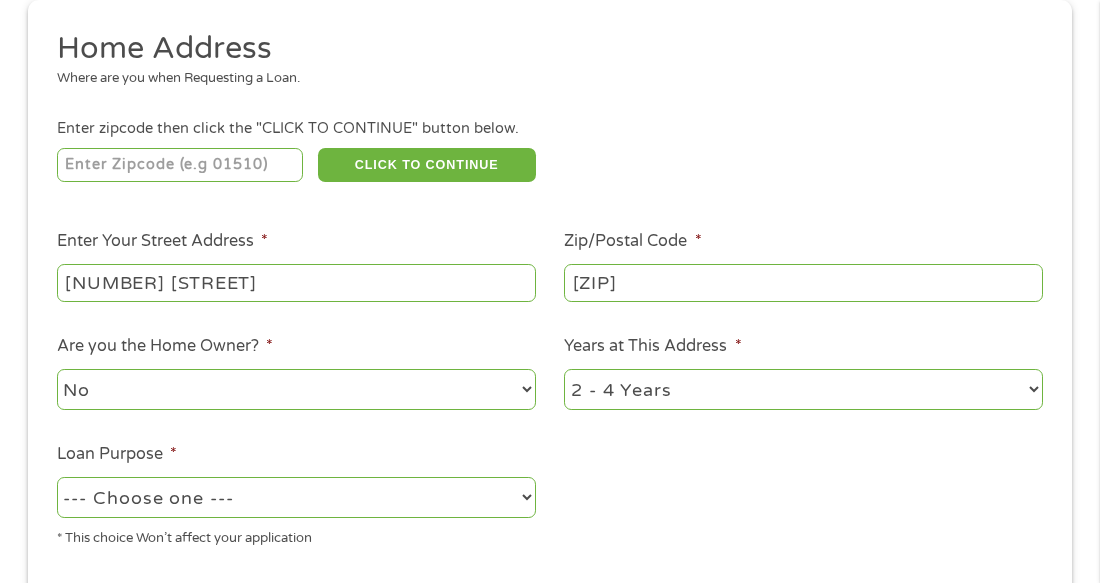 scroll, scrollTop: 275, scrollLeft: 0, axis: vertical 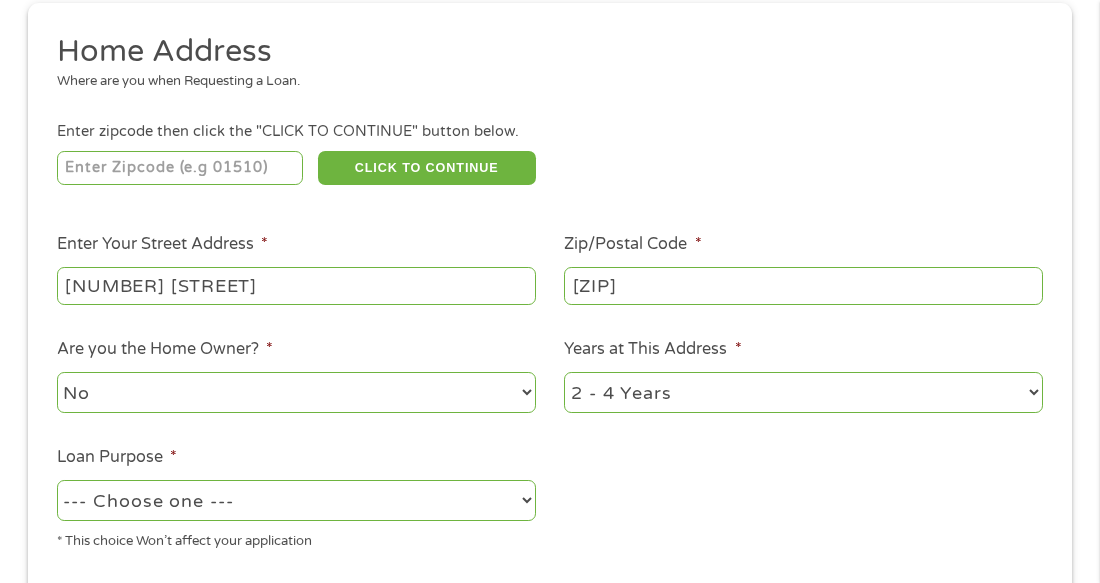 click on "1 Year or less 1 - 2 Years 2 - 4 Years Over 4 Years" at bounding box center [803, 392] 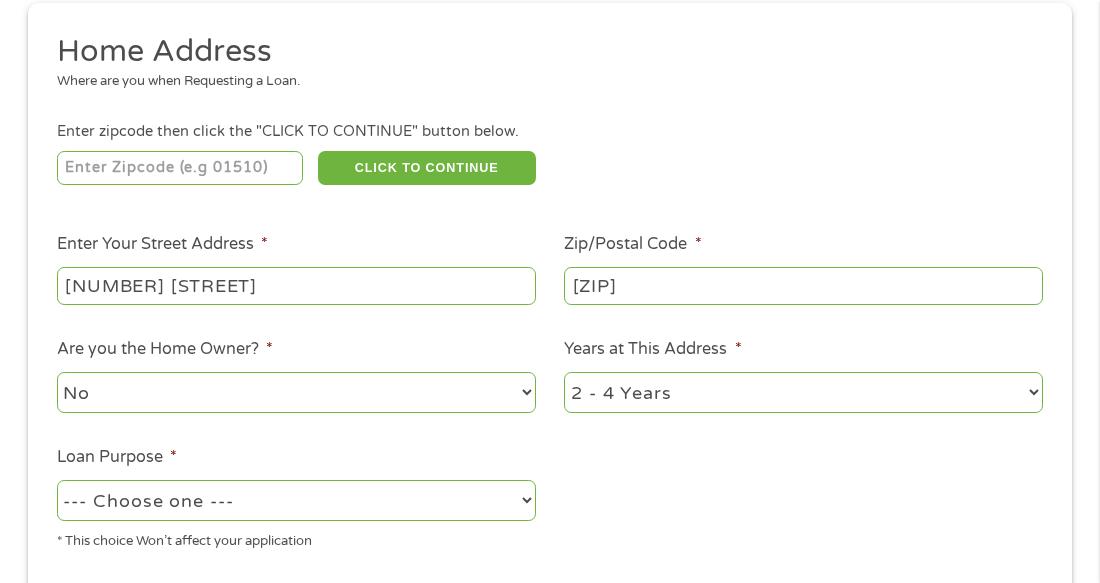 select on "60months" 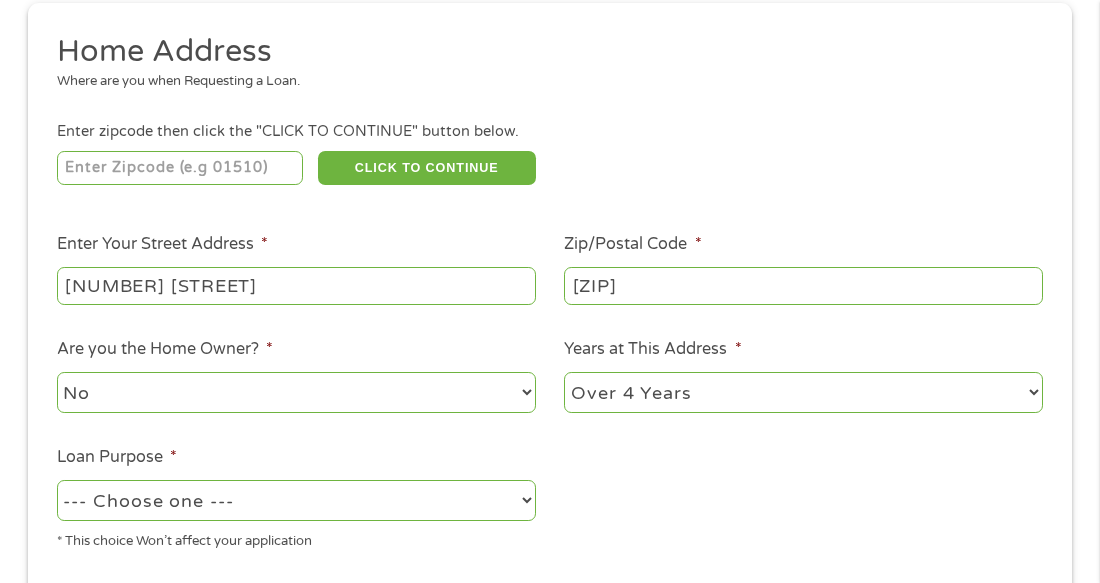 click on "1 Year or less 1 - 2 Years 2 - 4 Years Over 4 Years" at bounding box center (803, 392) 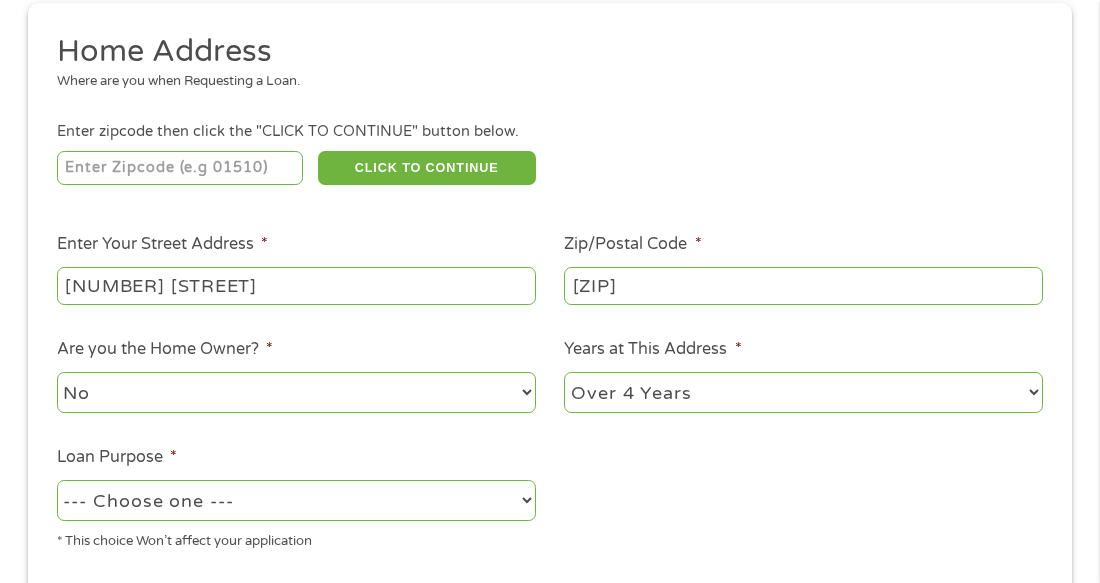 click on "--- Choose one --- Pay Bills Debt Consolidation Home Improvement Major Purchase Car Loan Short Term Cash Medical Expenses Other" at bounding box center (296, 500) 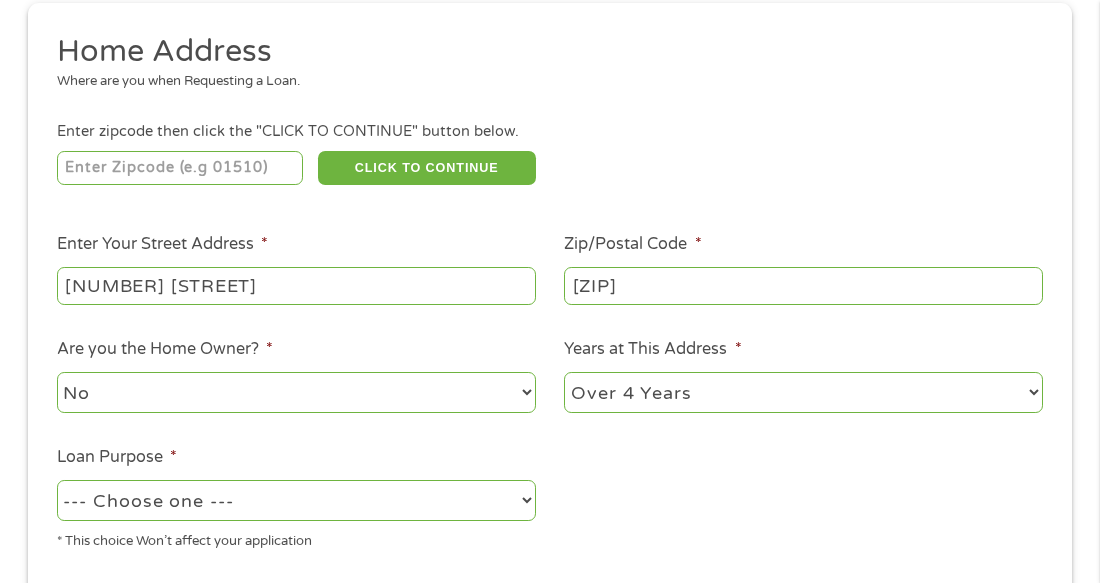 select on "other" 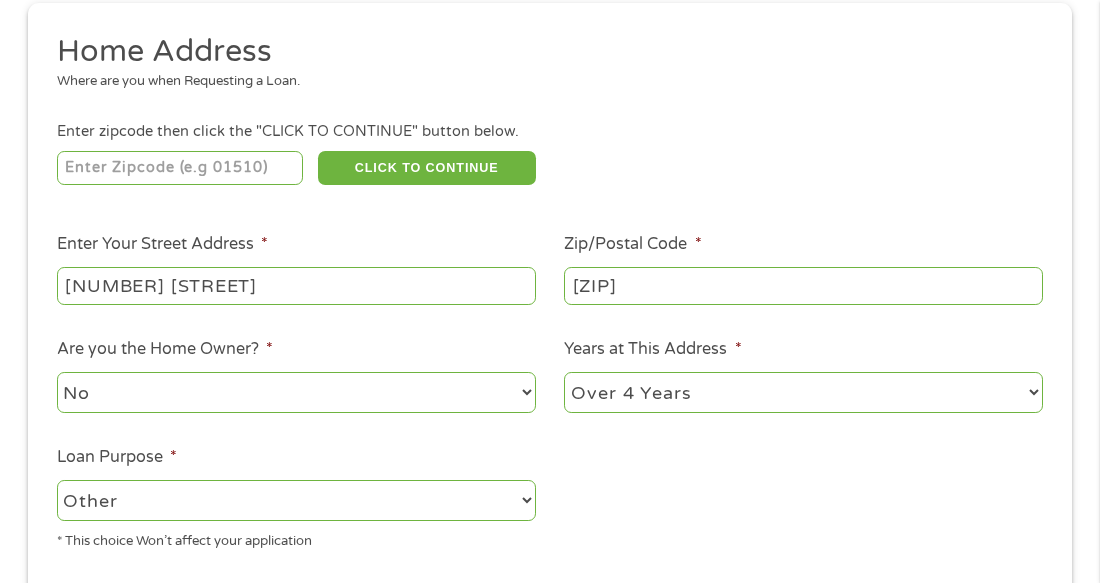 click on "--- Choose one --- Pay Bills Debt Consolidation Home Improvement Major Purchase Car Loan Short Term Cash Medical Expenses Other" at bounding box center [296, 500] 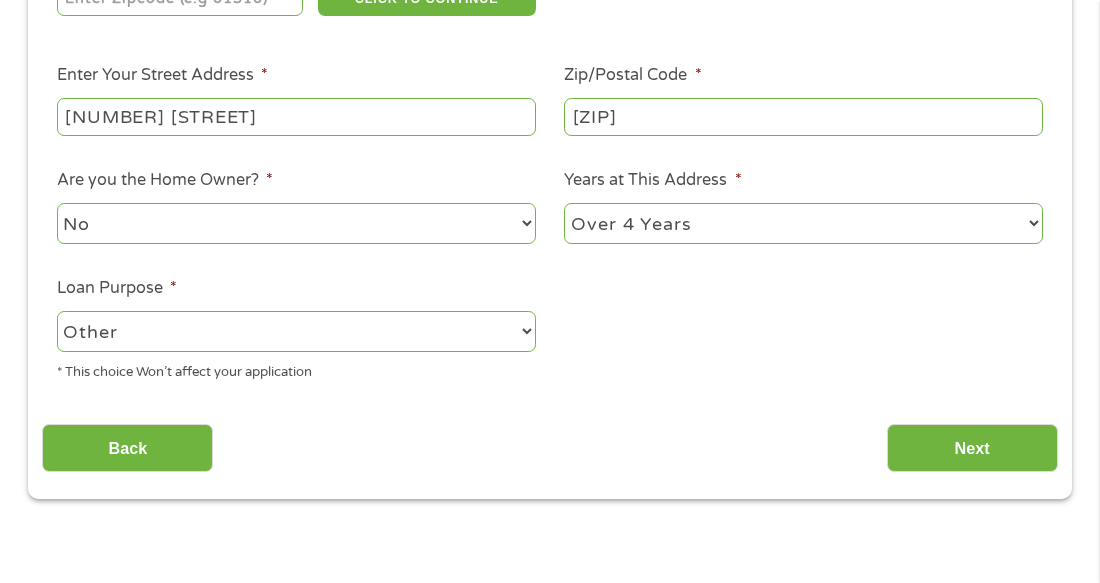 scroll, scrollTop: 440, scrollLeft: 0, axis: vertical 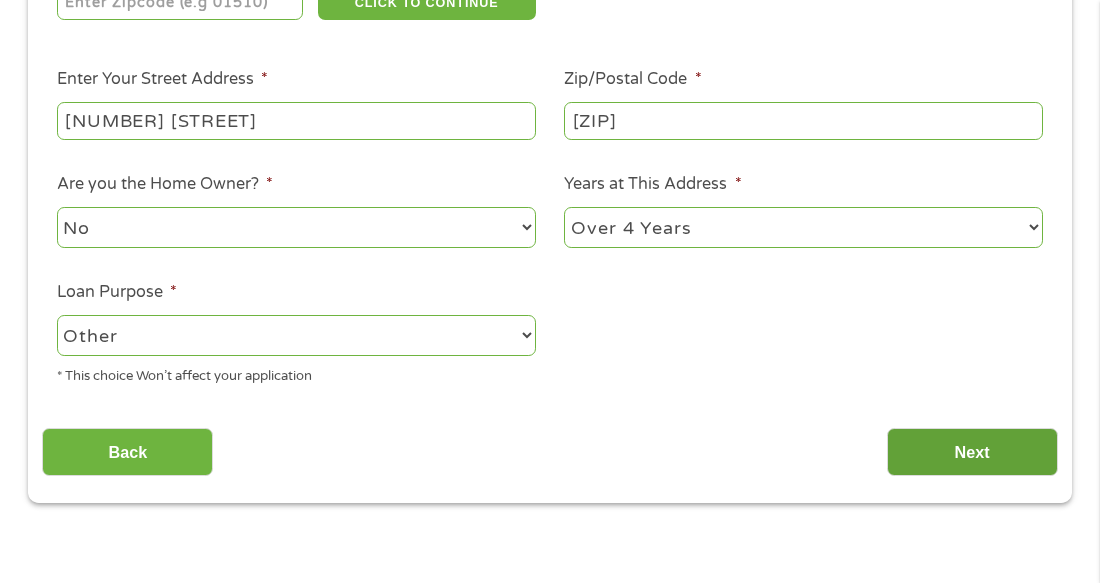 click on "Next" at bounding box center [972, 452] 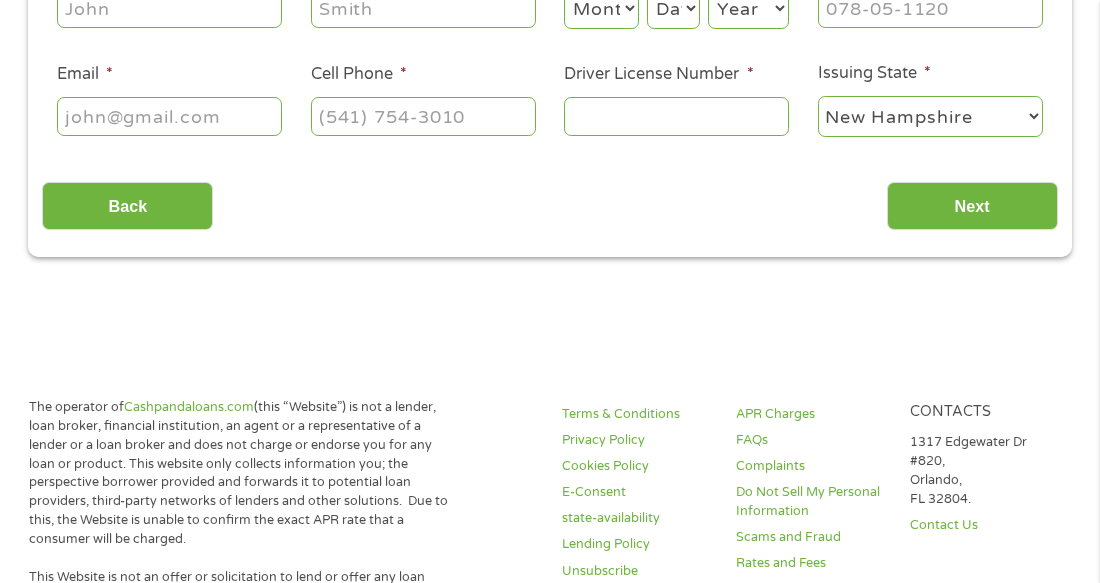 scroll, scrollTop: 8, scrollLeft: 8, axis: both 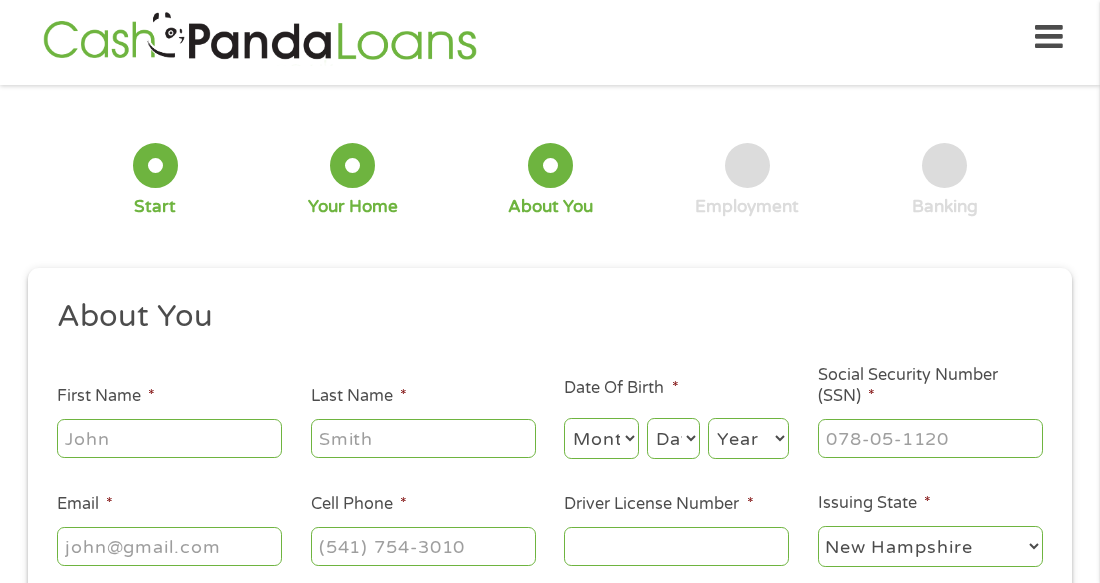 click at bounding box center (169, 439) 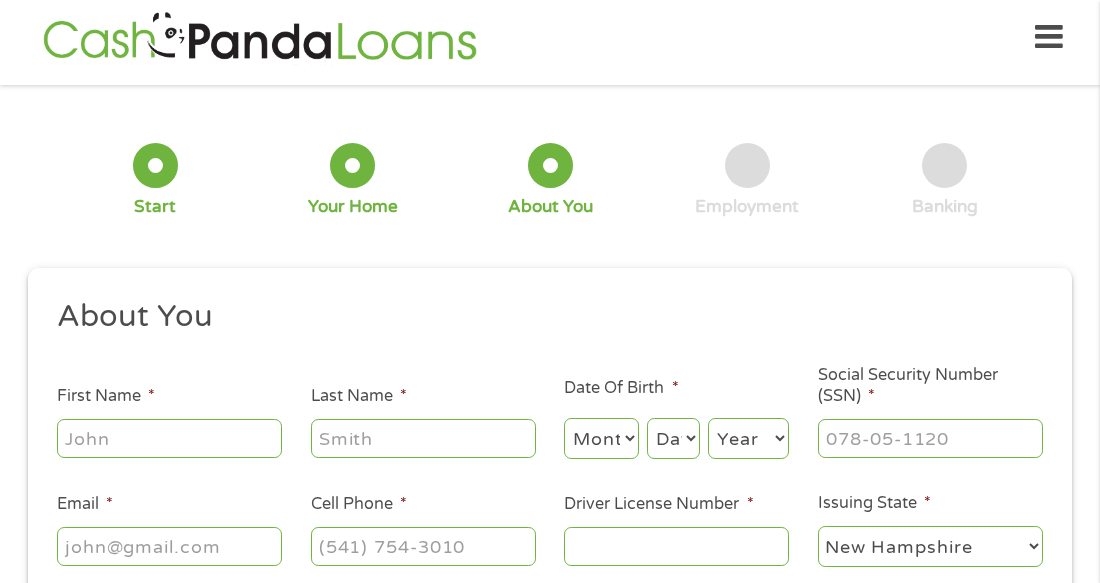 click on "First Name *" at bounding box center (169, 438) 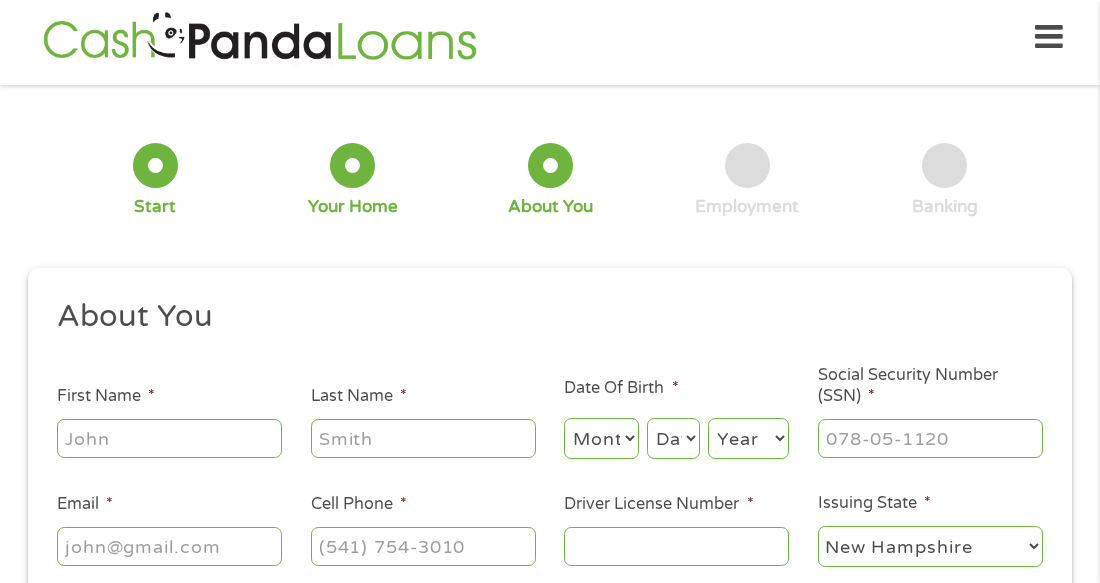 type on "[FIRST]" 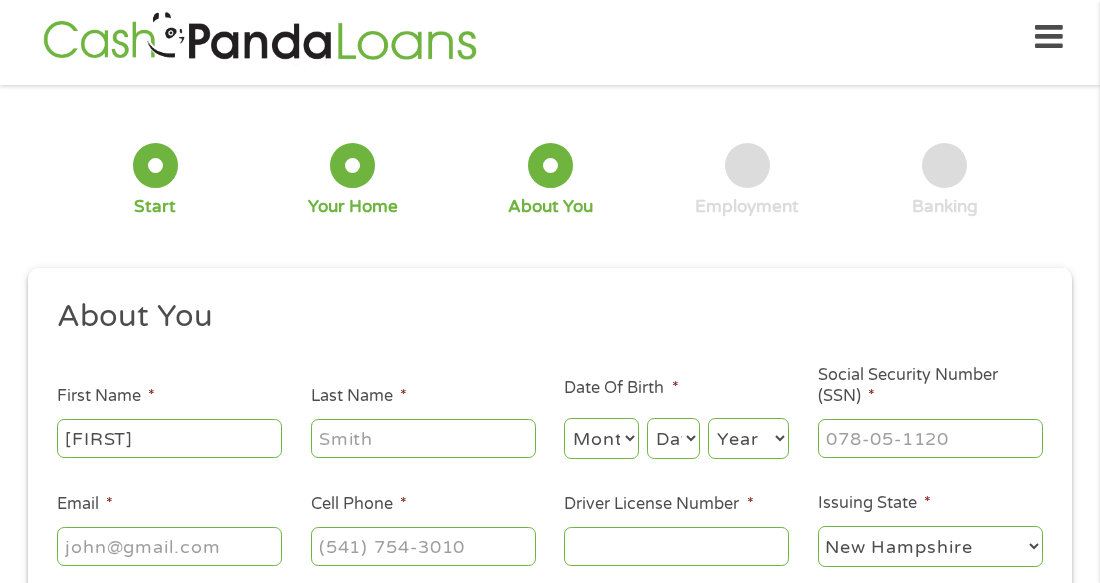 type on "[LAST]" 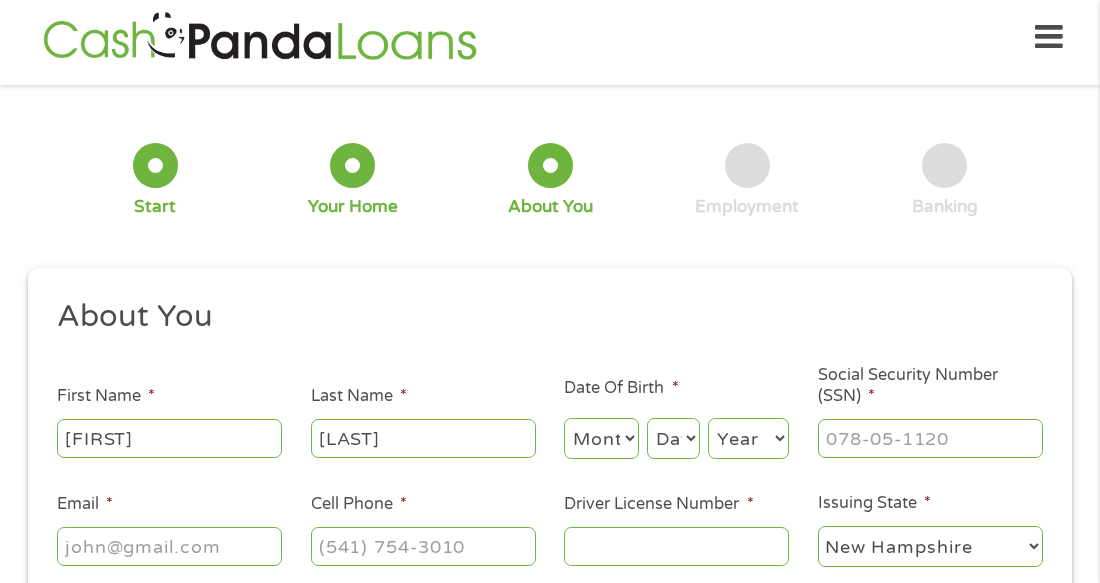 type on "[NAME]@example.com" 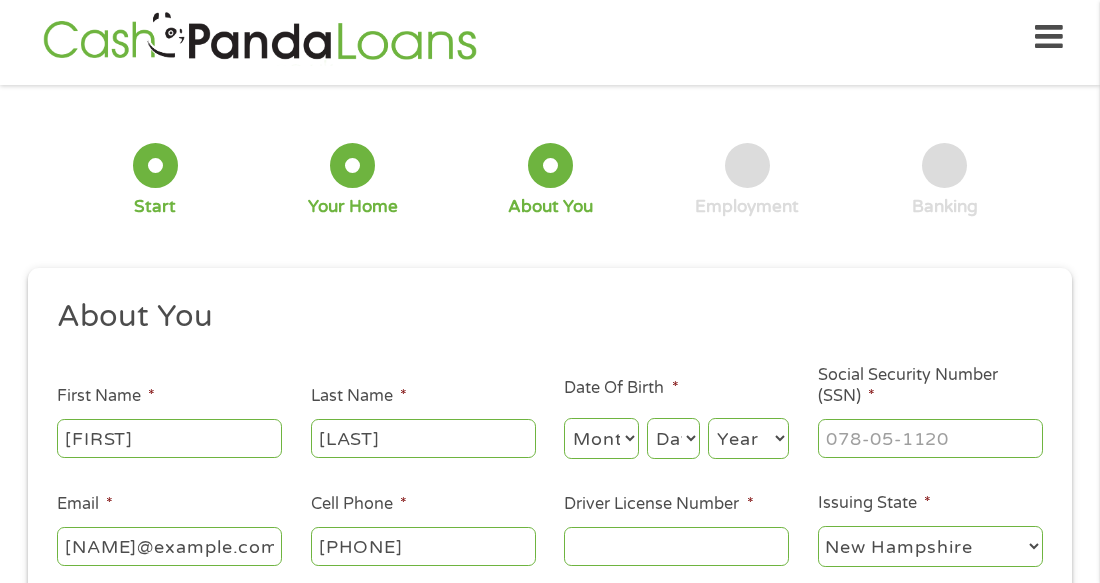 type on "[PHONE]" 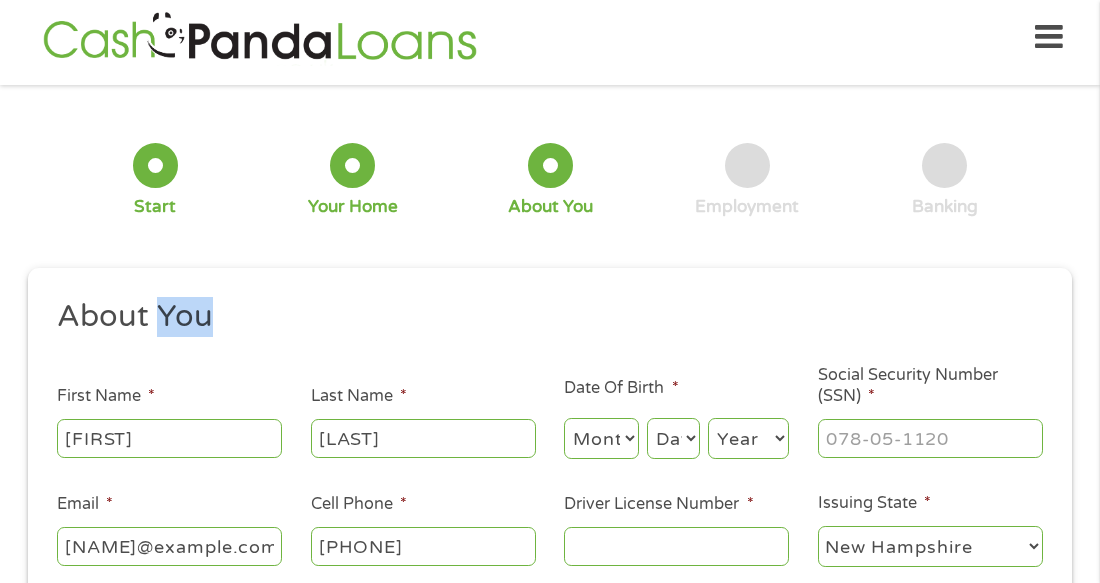 click on "Month 1 2 3 4 5 6 7 8 9 10 11 12" at bounding box center [601, 438] 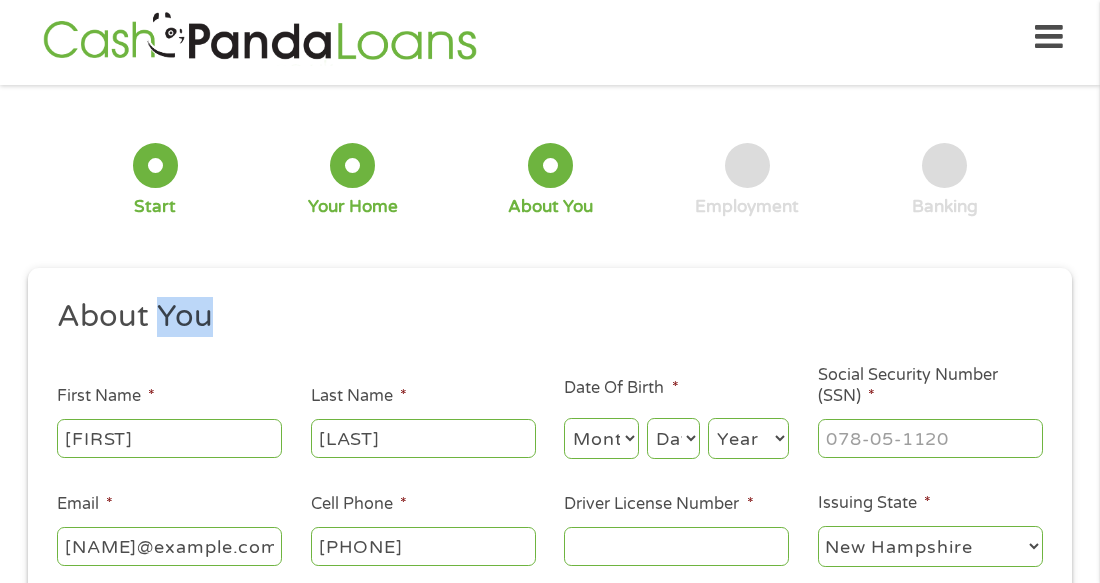 select on "10" 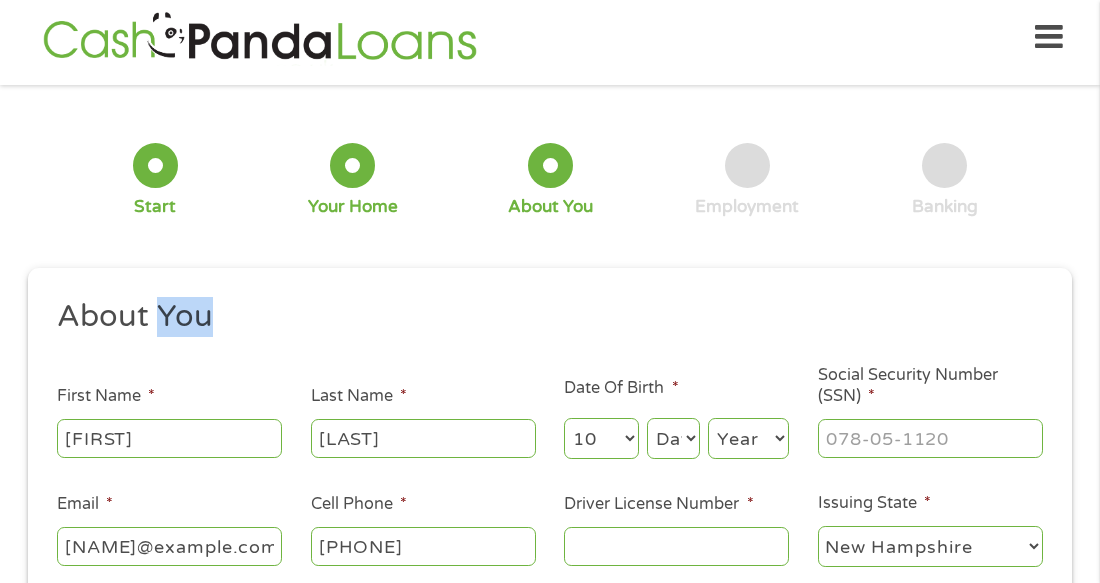 click on "Month 1 2 3 4 5 6 7 8 9 10 11 12" at bounding box center (601, 438) 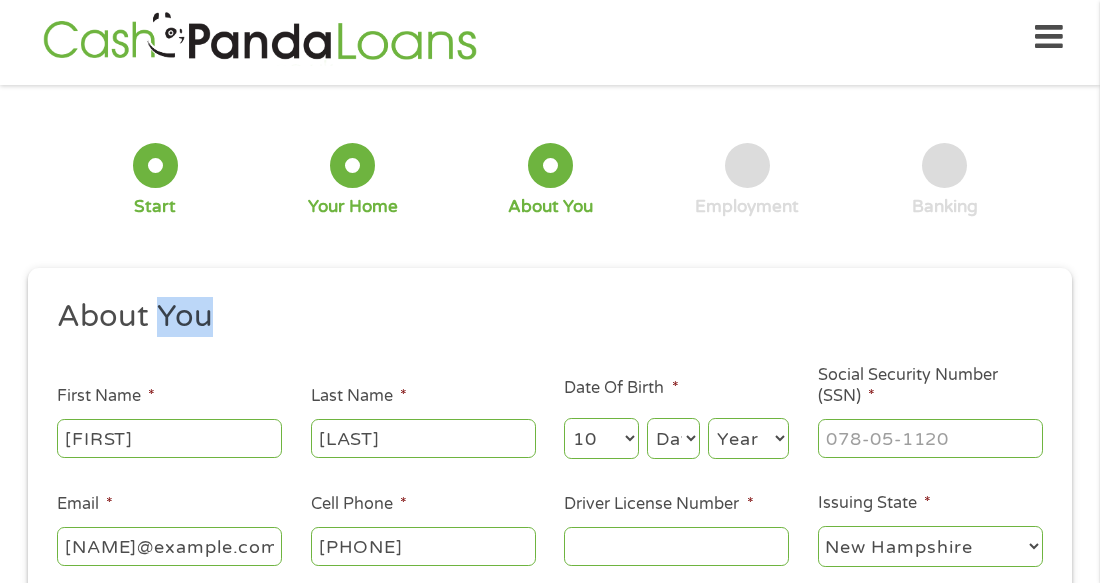 select on "13" 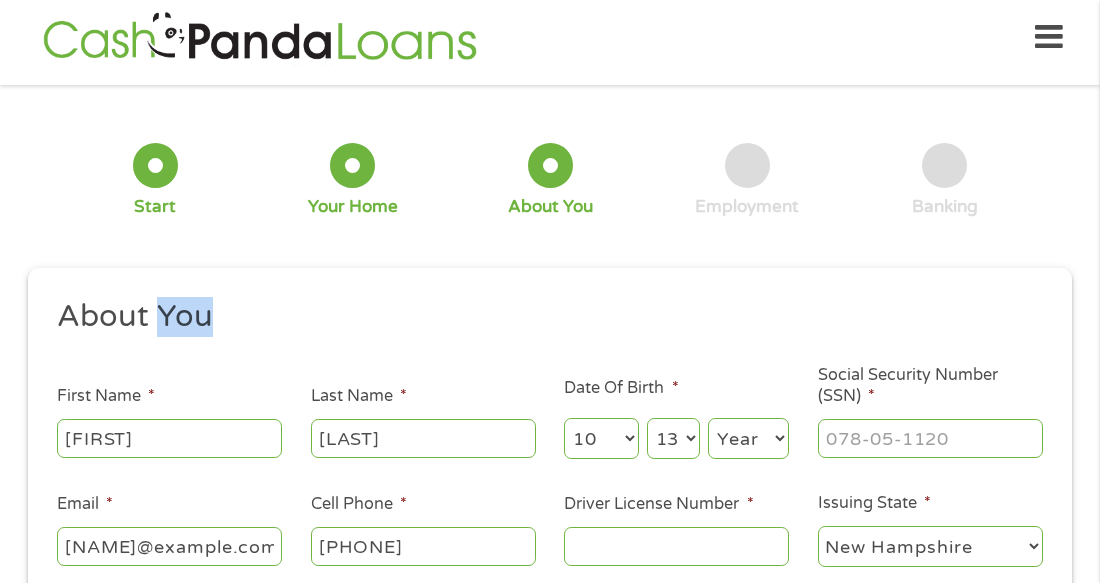 click on "Day 1 2 3 4 5 6 7 8 9 10 11 12 13 14 15 16 17 18 19 20 21 22 23 24 25 26 27 28 29 30 31" at bounding box center (673, 438) 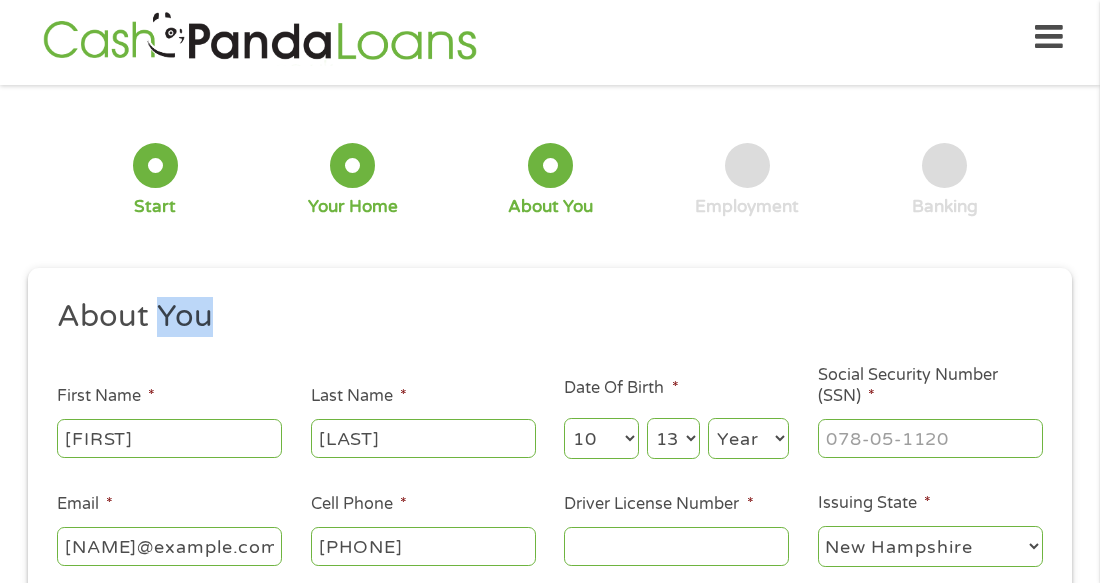 click on "Year 2007 2006 2005 2004 2003 2002 2001 2000 1999 1998 1997 1996 1995 1994 1993 1992 1991 1990 1989 1988 1987 1986 1985 1984 1983 1982 1981 1980 1979 1978 1977 1976 1975 1974 1973 1972 1971 1970 1969 1968 1967 1966 1965 1964 1963 1962 1961 1960 1959 1958 1957 1956 1955 1954 1953 1952 1951 1950 1949 1948 1947 1946 1945 1944 1943 1942 1941 1940 1939 1938 1937 1936 1935 1934 1933 1932 1931 1930 1929 1928 1927 1926 1925 1924 1923 1922 1921 1920" at bounding box center (748, 438) 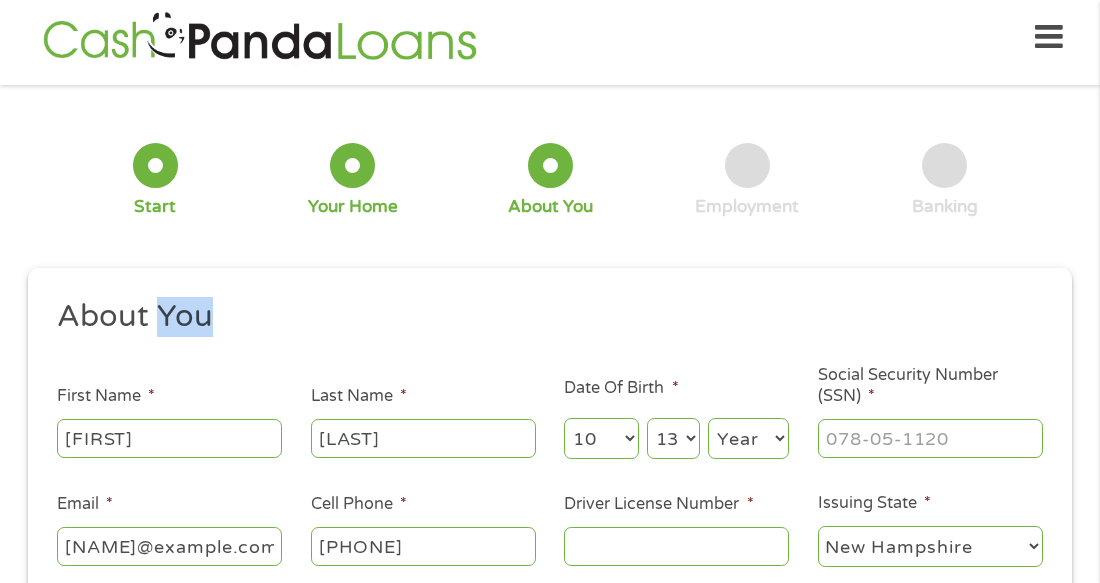 select on "1971" 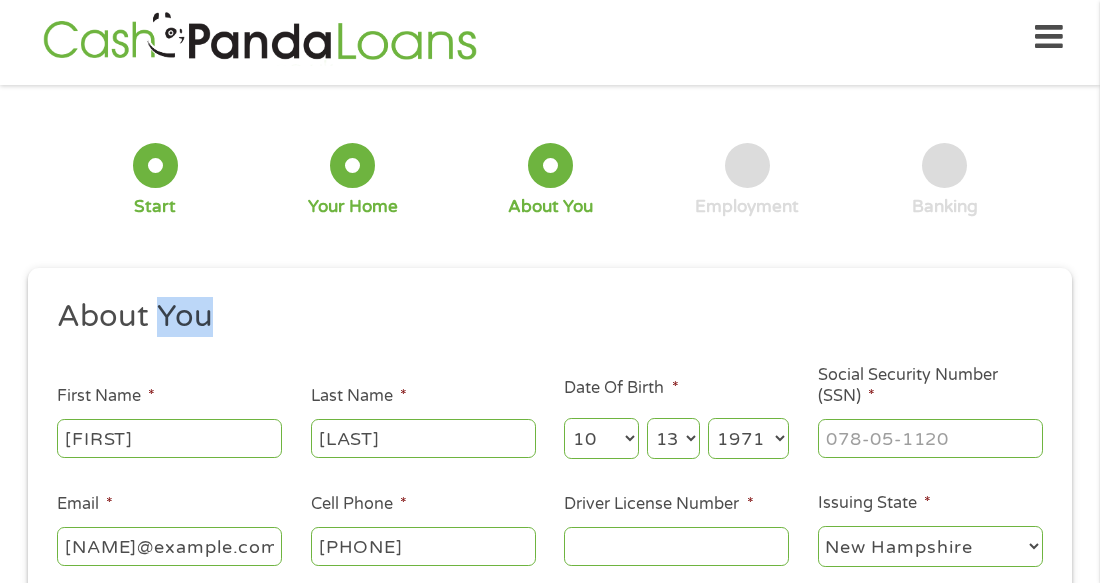 click on "Year 2007 2006 2005 2004 2003 2002 2001 2000 1999 1998 1997 1996 1995 1994 1993 1992 1991 1990 1989 1988 1987 1986 1985 1984 1983 1982 1981 1980 1979 1978 1977 1976 1975 1974 1973 1972 1971 1970 1969 1968 1967 1966 1965 1964 1963 1962 1961 1960 1959 1958 1957 1956 1955 1954 1953 1952 1951 1950 1949 1948 1947 1946 1945 1944 1943 1942 1941 1940 1939 1938 1937 1936 1935 1934 1933 1932 1931 1930 1929 1928 1927 1926 1925 1924 1923 1922 1921 1920" at bounding box center [748, 438] 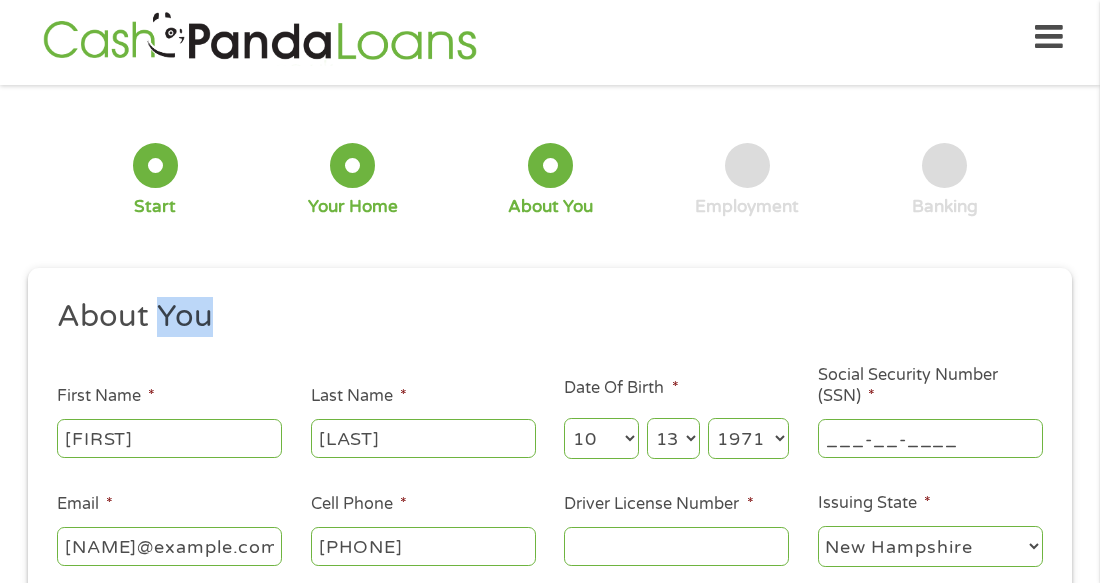 click on "___-__-____" at bounding box center [930, 438] 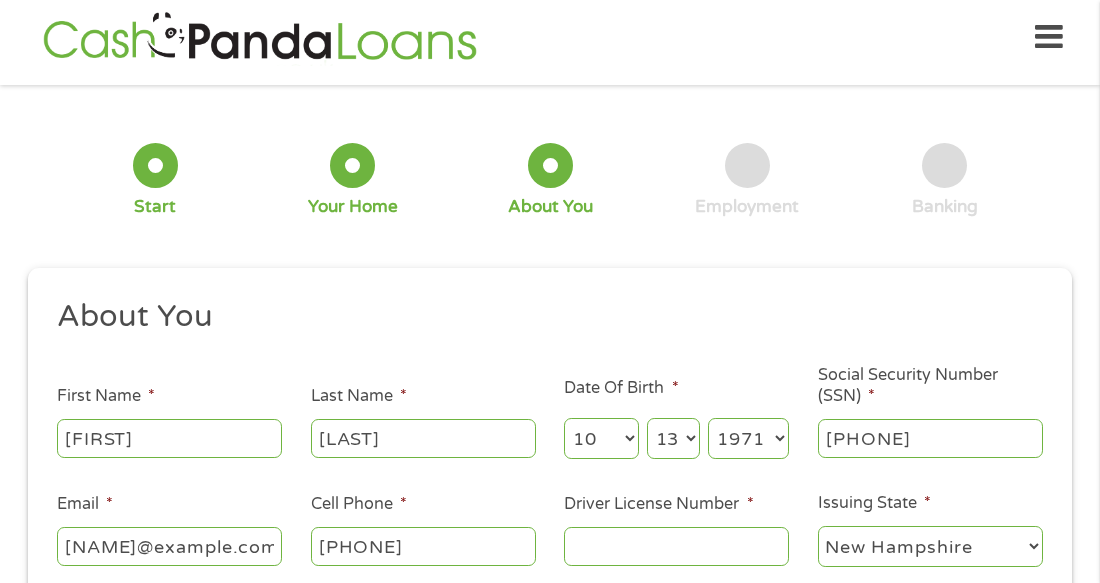 type on "[SSN]" 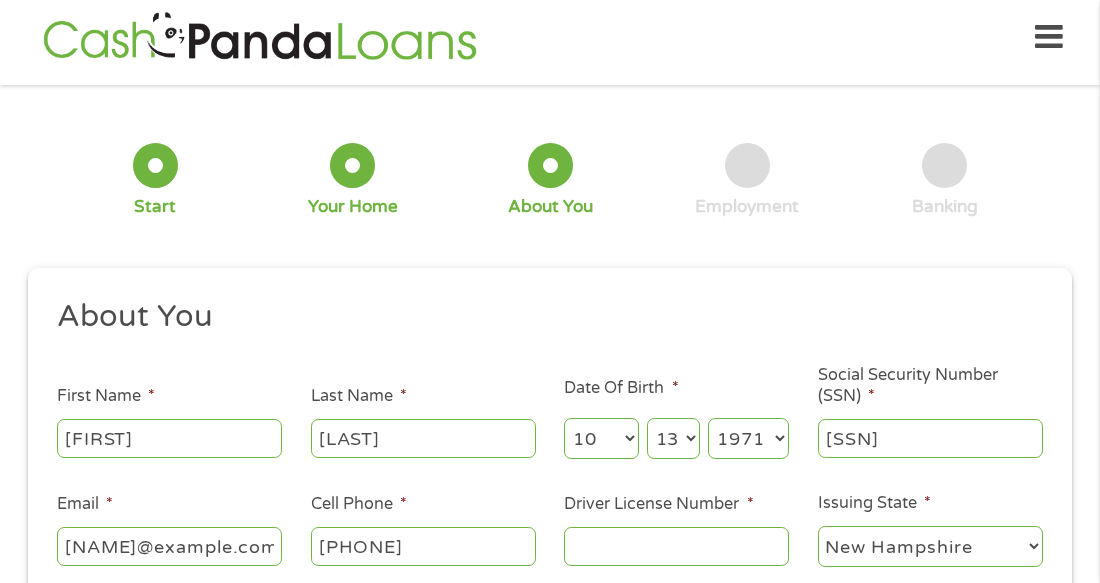 click on "Driver License Number *" at bounding box center (676, 546) 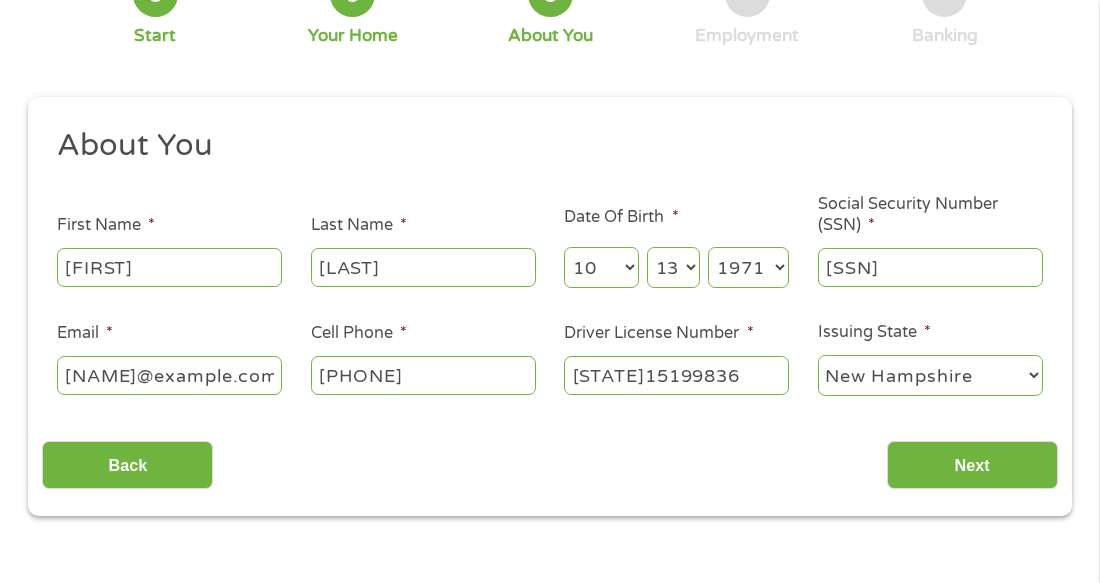 scroll, scrollTop: 174, scrollLeft: 0, axis: vertical 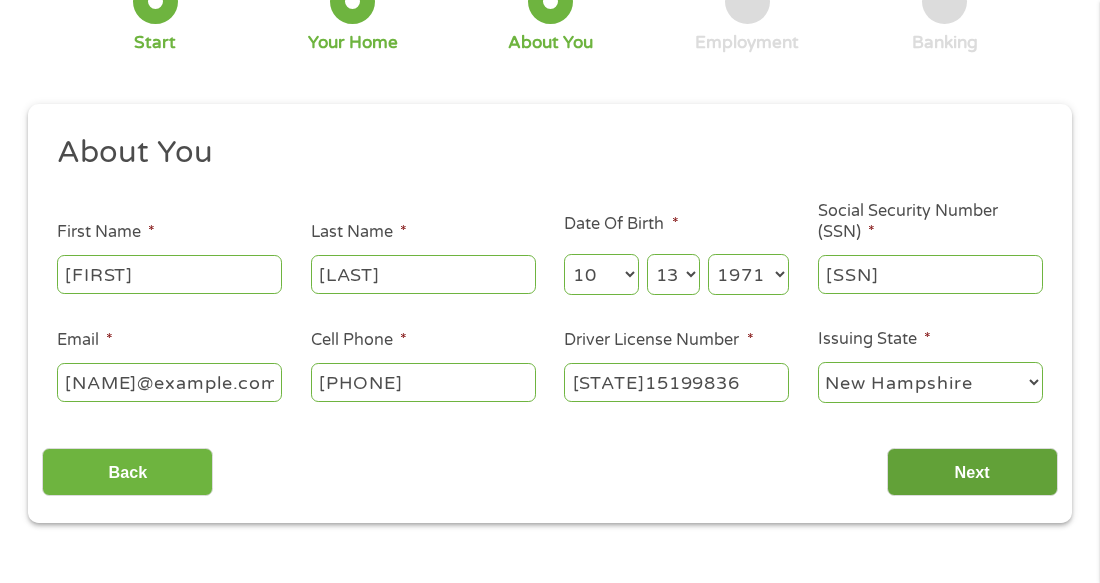 type on "[STATE]15199836" 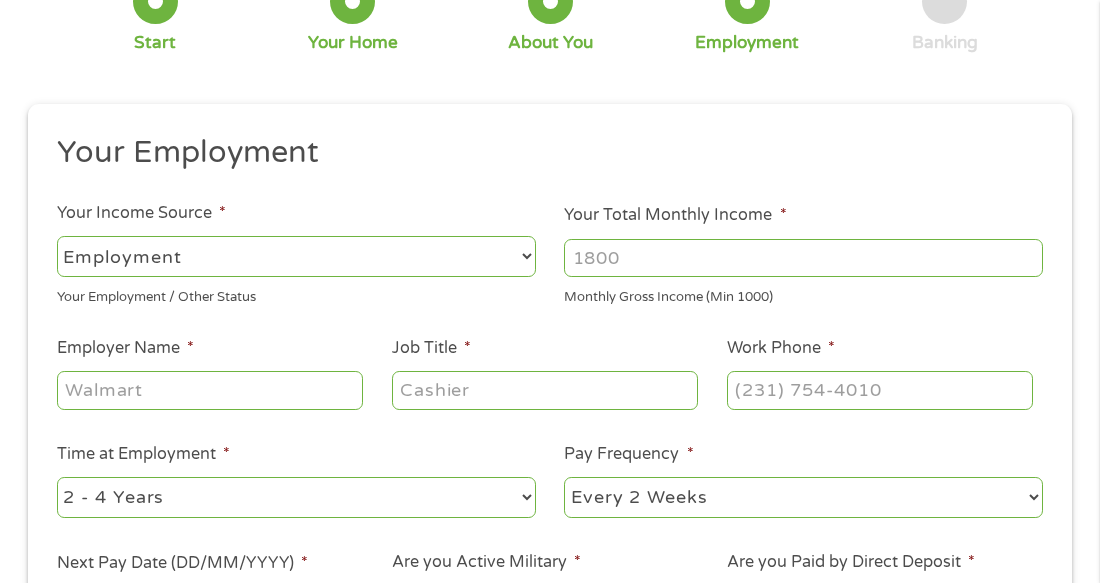 scroll, scrollTop: 8, scrollLeft: 8, axis: both 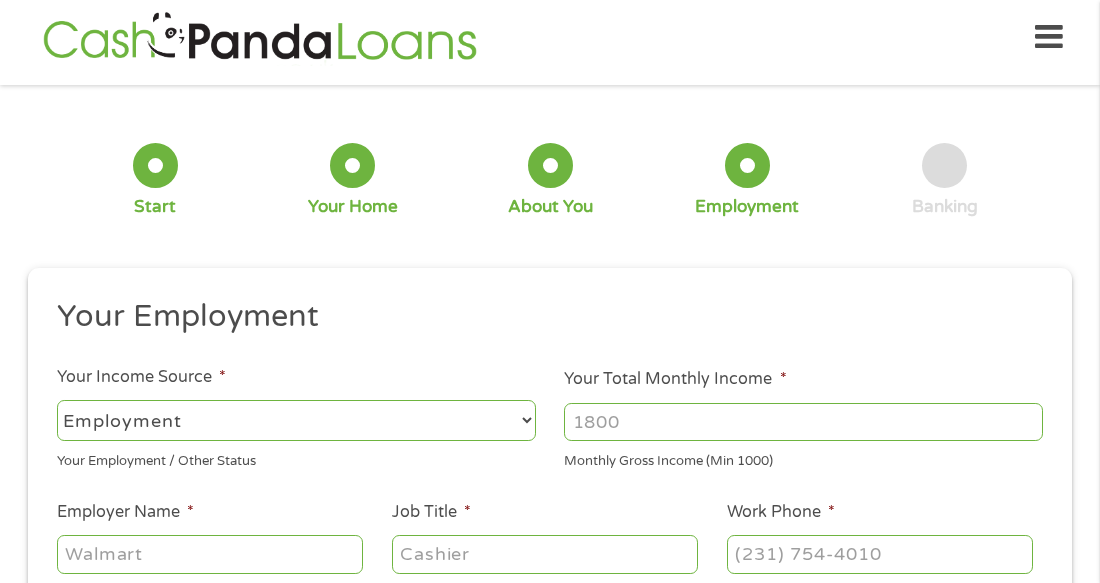 click on "Your Total Monthly Income *" at bounding box center [803, 422] 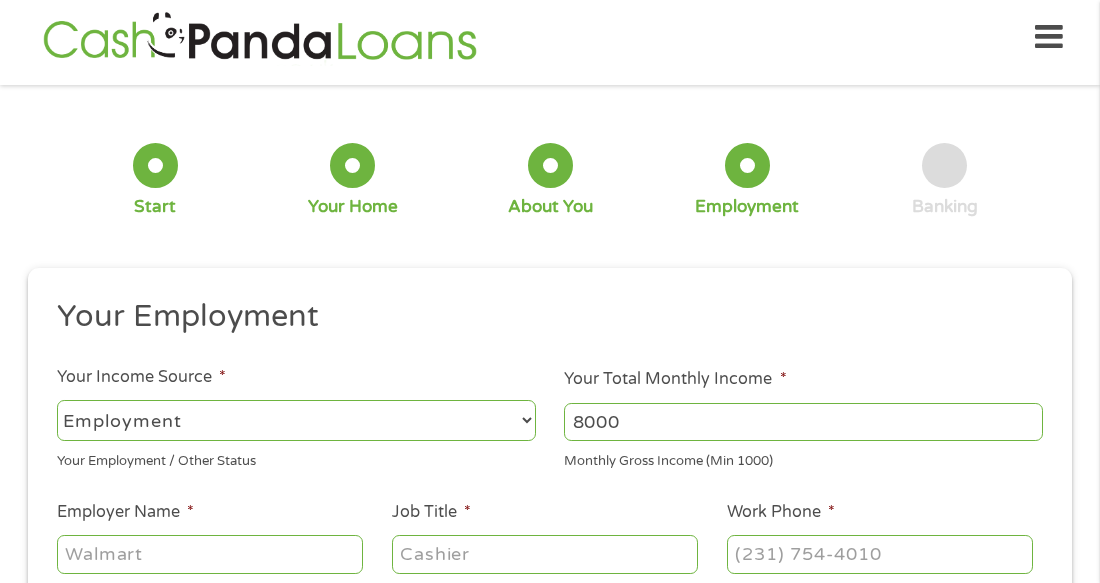 type on "8000" 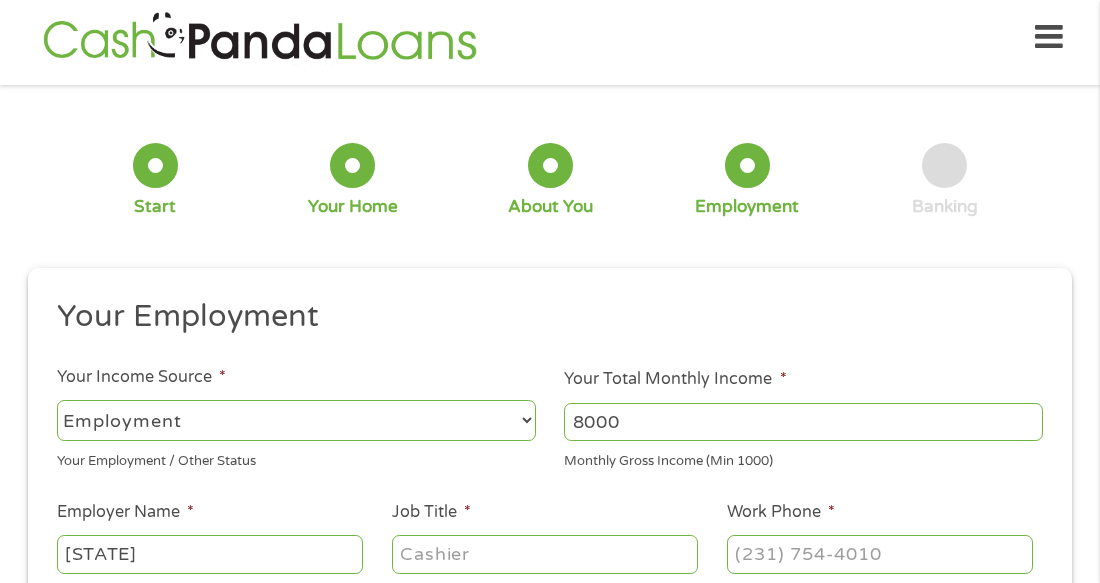 type on "[STATE]" 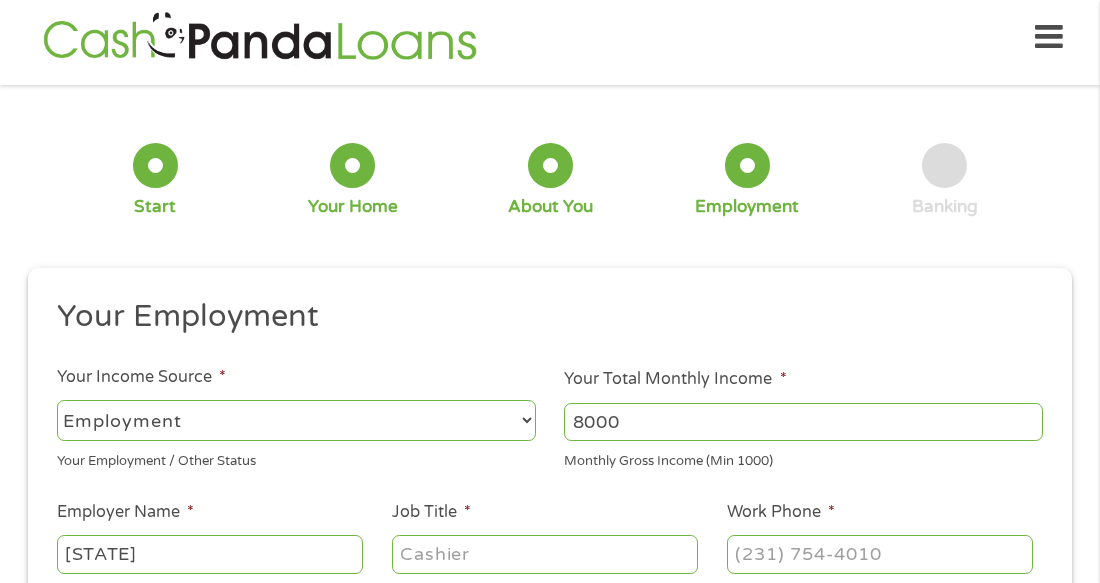 click on "Job Title *" at bounding box center [545, 554] 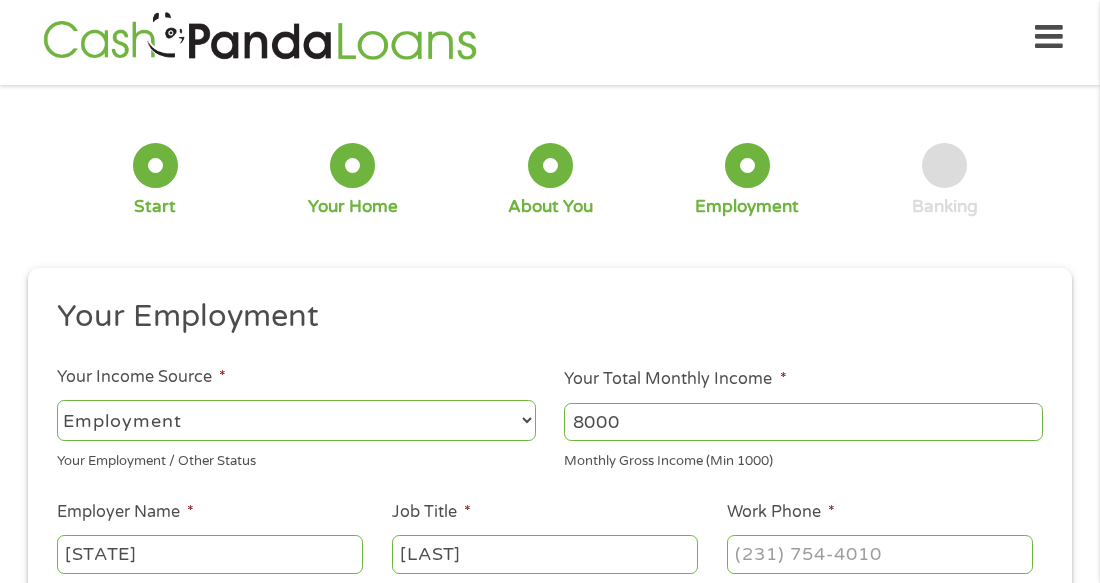 click on "[LAST]" at bounding box center [545, 554] 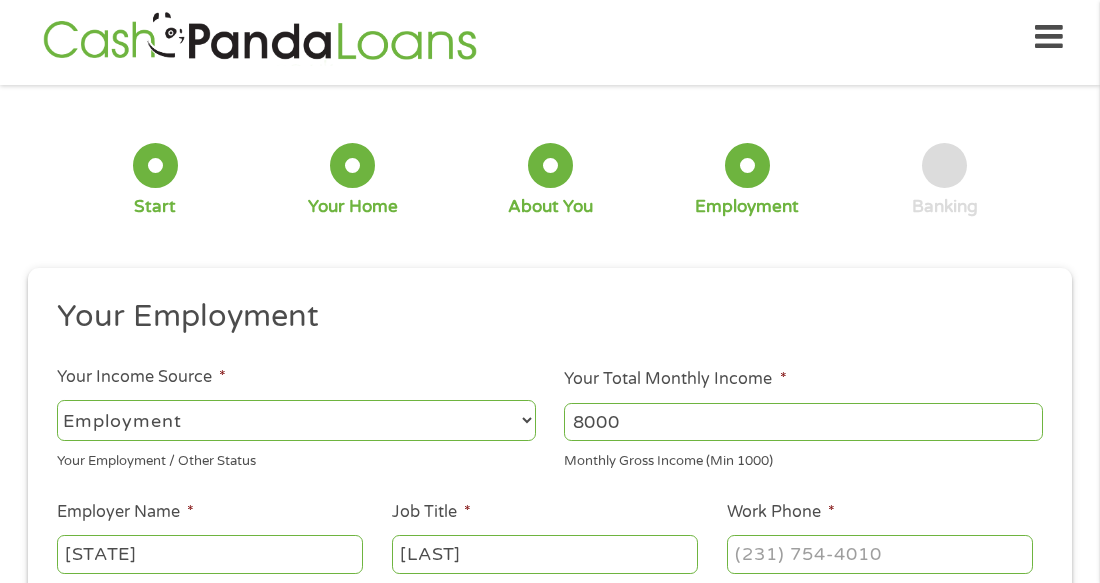 type on "[LAST]" 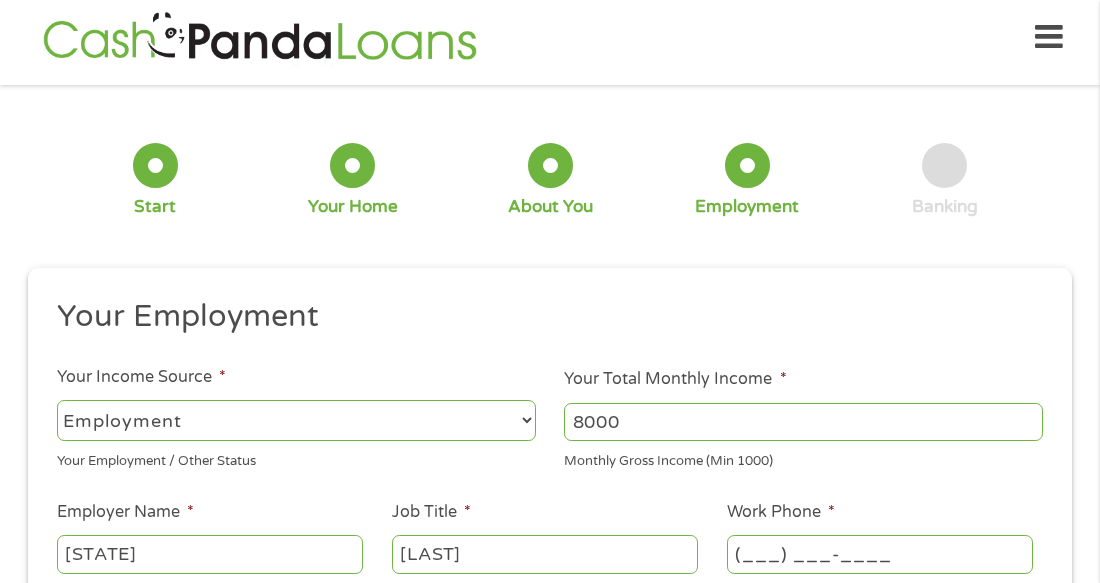 click on "(___) ___-____" at bounding box center (880, 554) 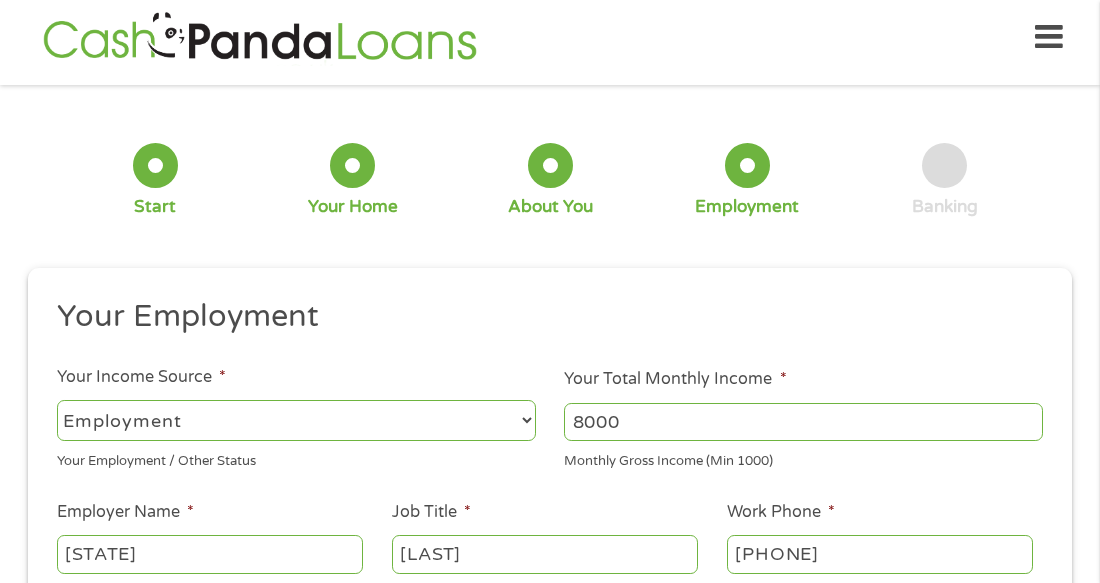 type on "[PHONE]" 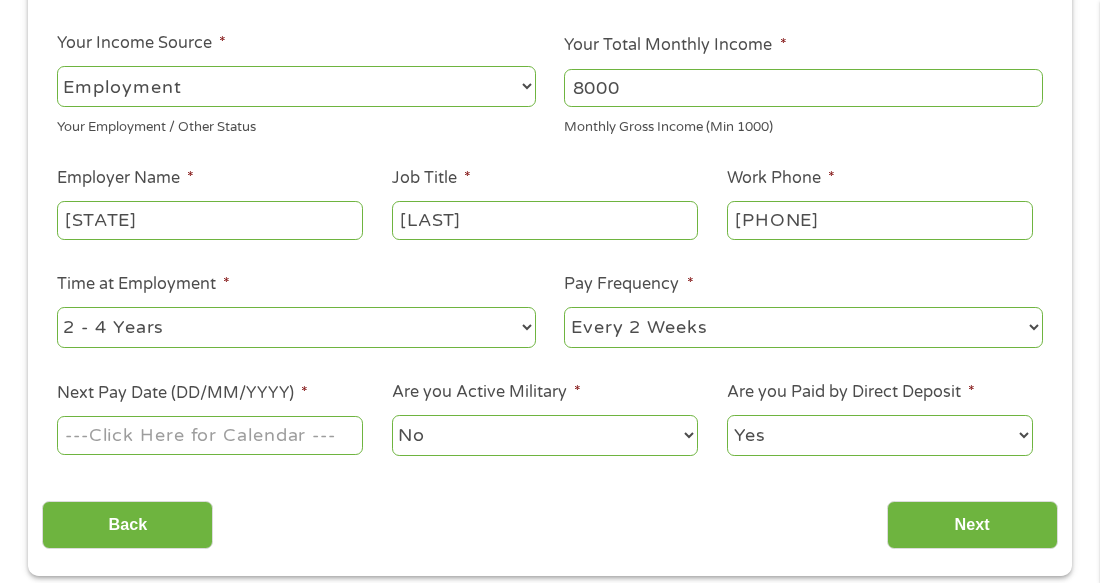 scroll, scrollTop: 340, scrollLeft: 0, axis: vertical 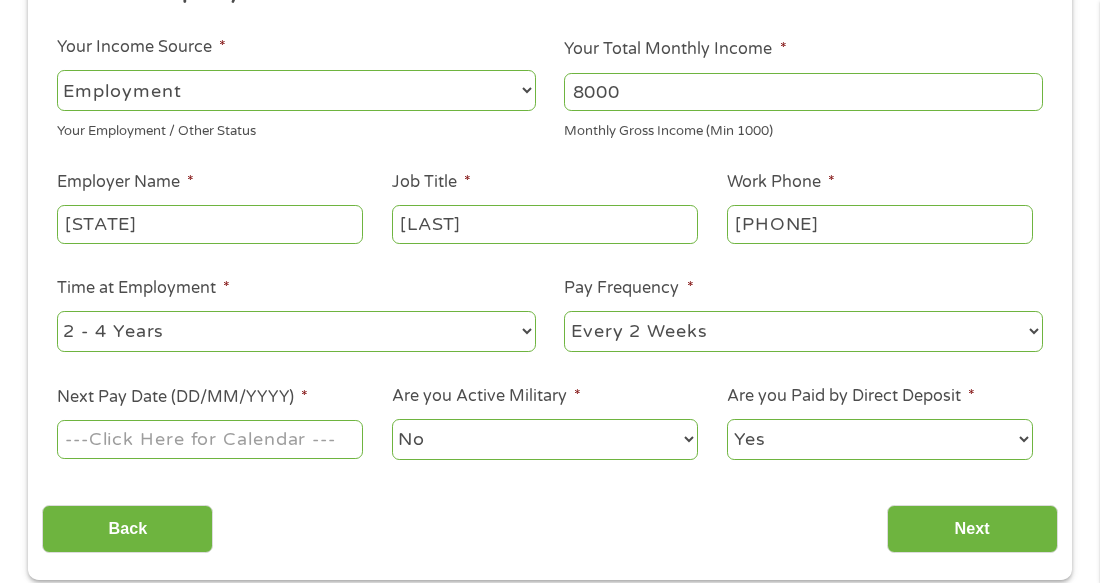click on "Next Pay Date (DD/MM/YYYY) *" at bounding box center [210, 439] 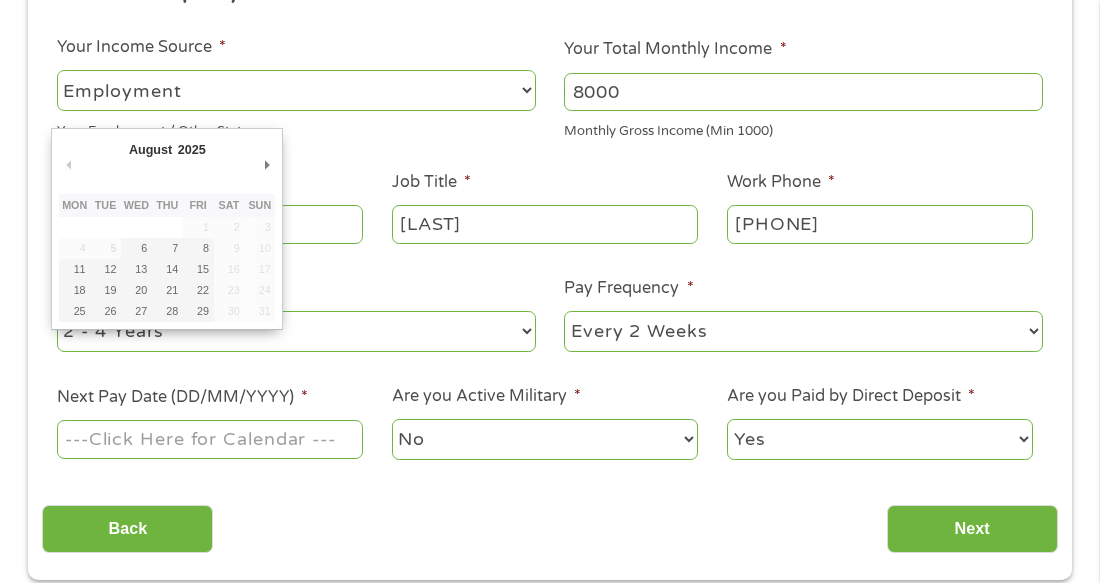click on "--- Choose one --- Every 2 Weeks Every Week Monthly Semi-Monthly" at bounding box center (803, 331) 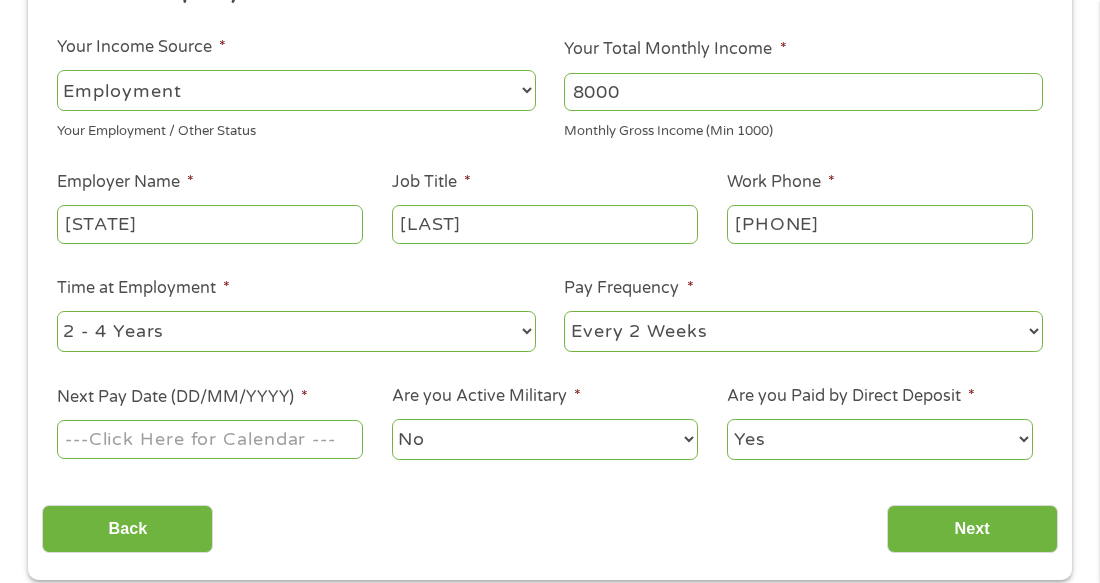 select on "weekly" 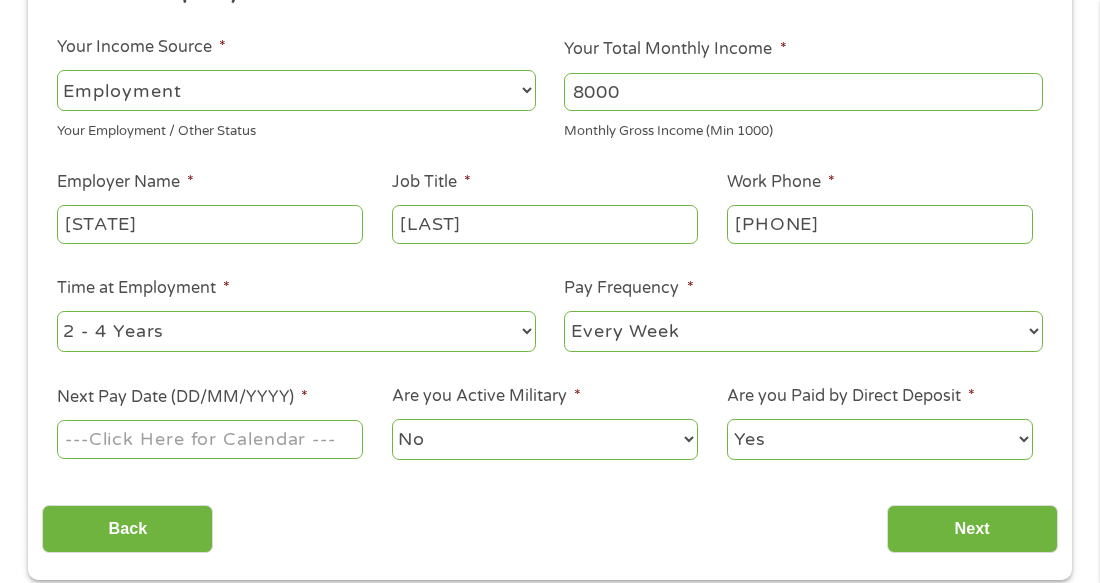 click on "--- Choose one --- Every 2 Weeks Every Week Monthly Semi-Monthly" at bounding box center [803, 331] 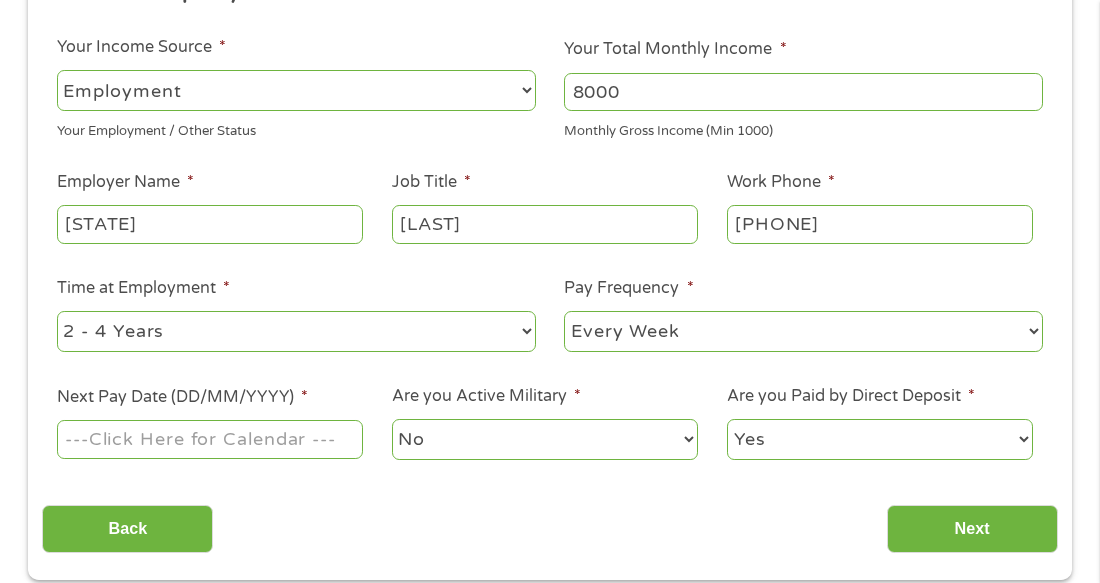 click on "Next Pay Date (DD/MM/YYYY) *" at bounding box center (210, 439) 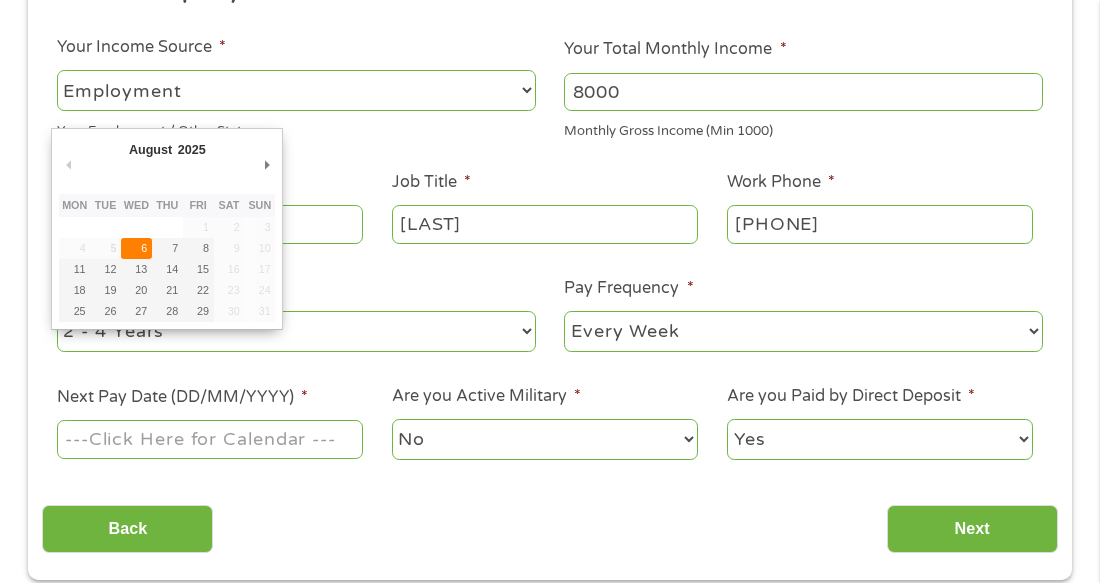 type on "06/08/2025" 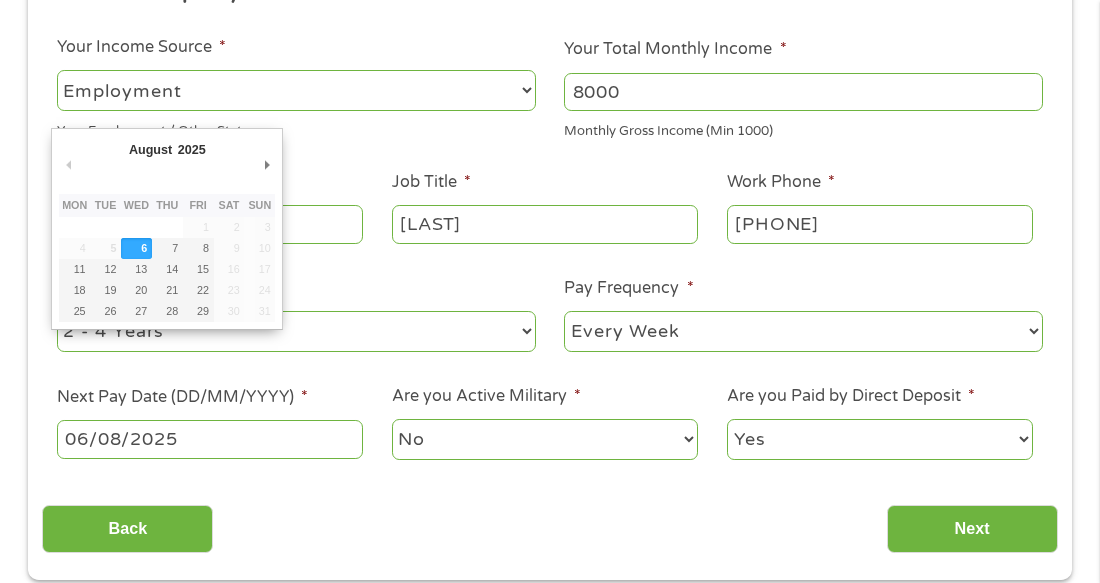 click on "Your Employment Your Income Source * --- Choose one --- Employment Self Employed Benefits Your Employment / Other Status Your Total Monthly Income * 8000 Monthly Gross Income (Min 1000) This field is hidden when viewing the form Other Income * 0 Pension, Spouse & any Other Income Employer Name * bmte Job Title * [LAST] Work Phone * [PHONE] Time at Employment * --- Choose one --- 1 Year or less 1 - 2 Years 2 - 4 Years Over 4 Years Pay Frequency * --- Choose one --- Every 2 Weeks Every Week Monthly Semi-Monthly Next Pay Date (DD/MM/YYYY) * 06/08/2025 Are you Active Military * No Yes Are you Paid by Direct Deposit * Yes No" at bounding box center (549, 222) 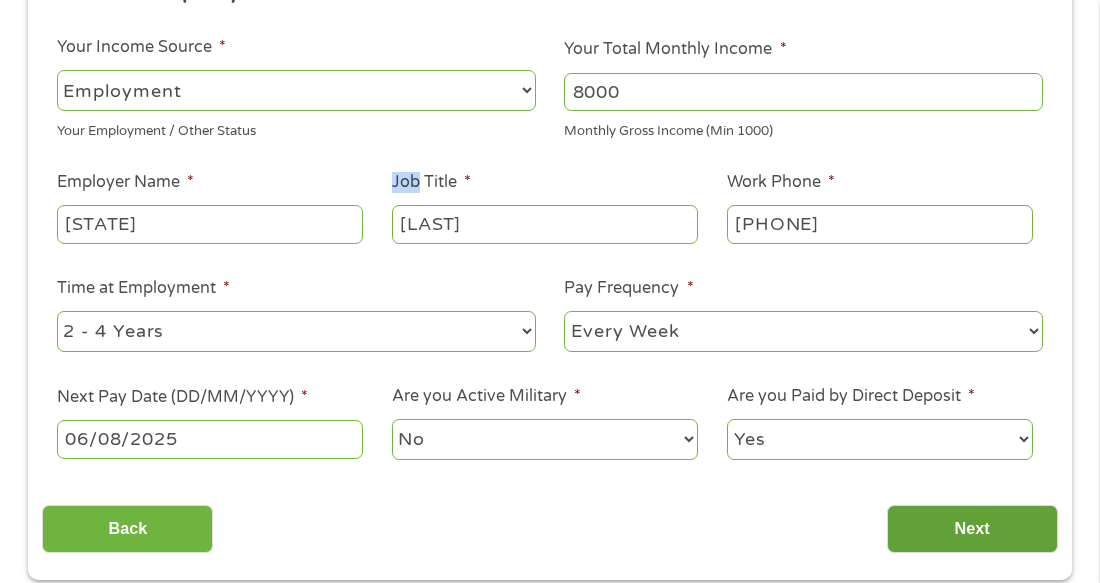 click on "Next" at bounding box center [972, 529] 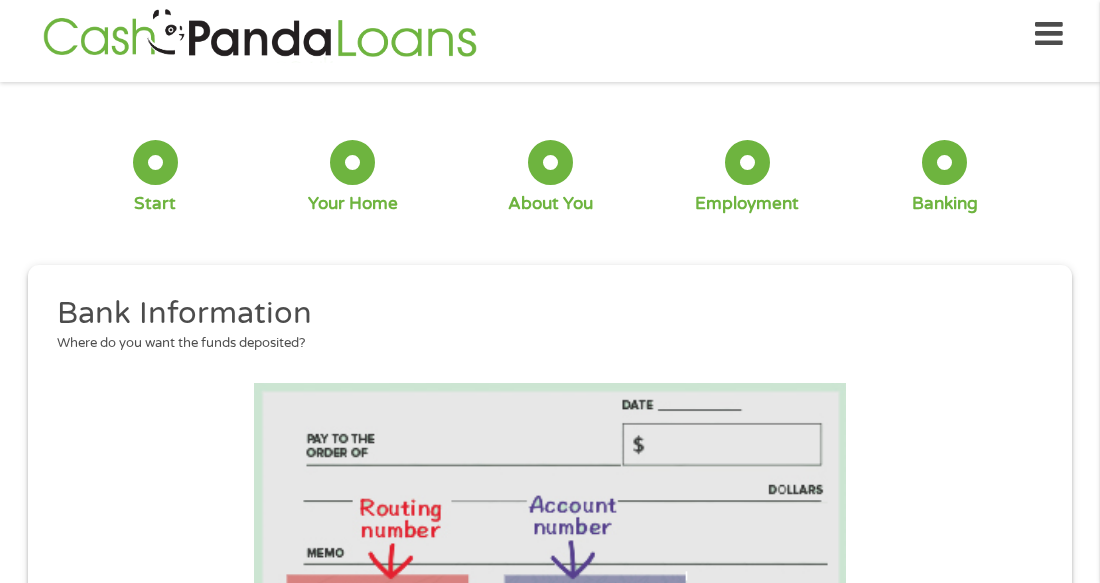 scroll, scrollTop: 8, scrollLeft: 8, axis: both 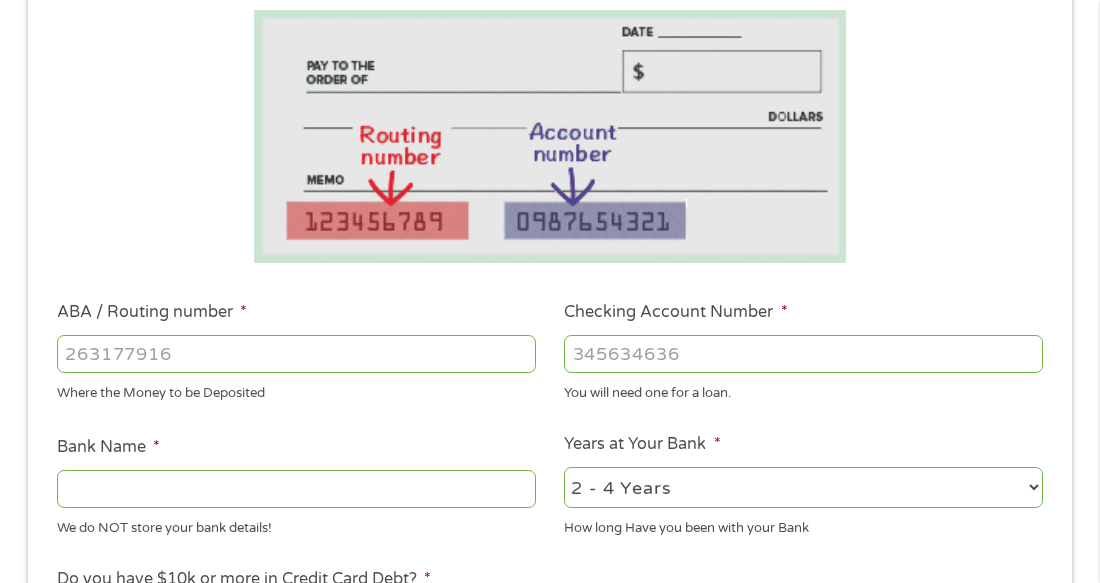 click on "ABA / Routing number *" at bounding box center (296, 354) 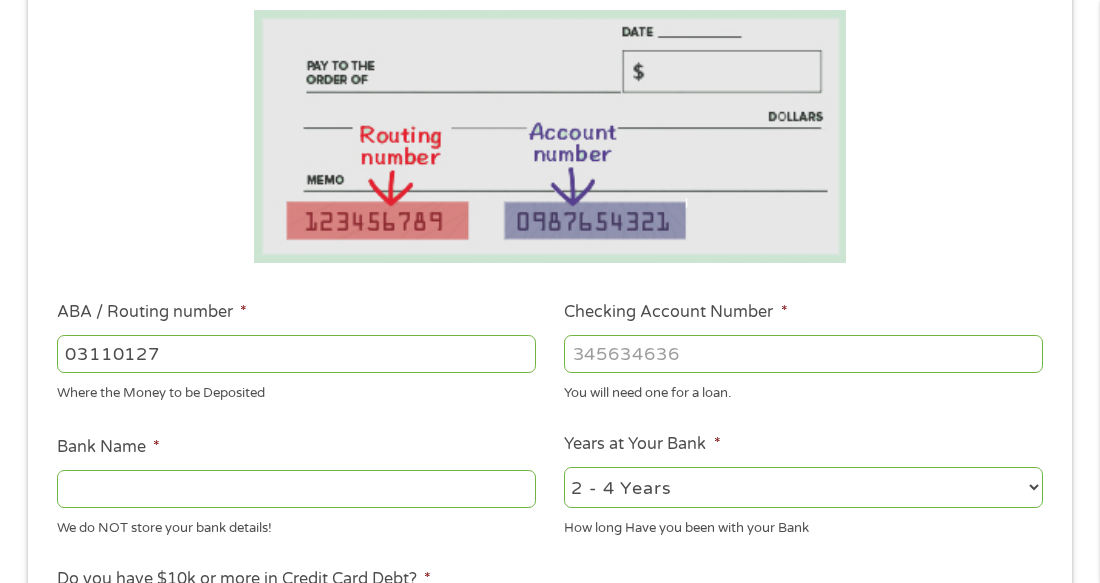 type on "031101279" 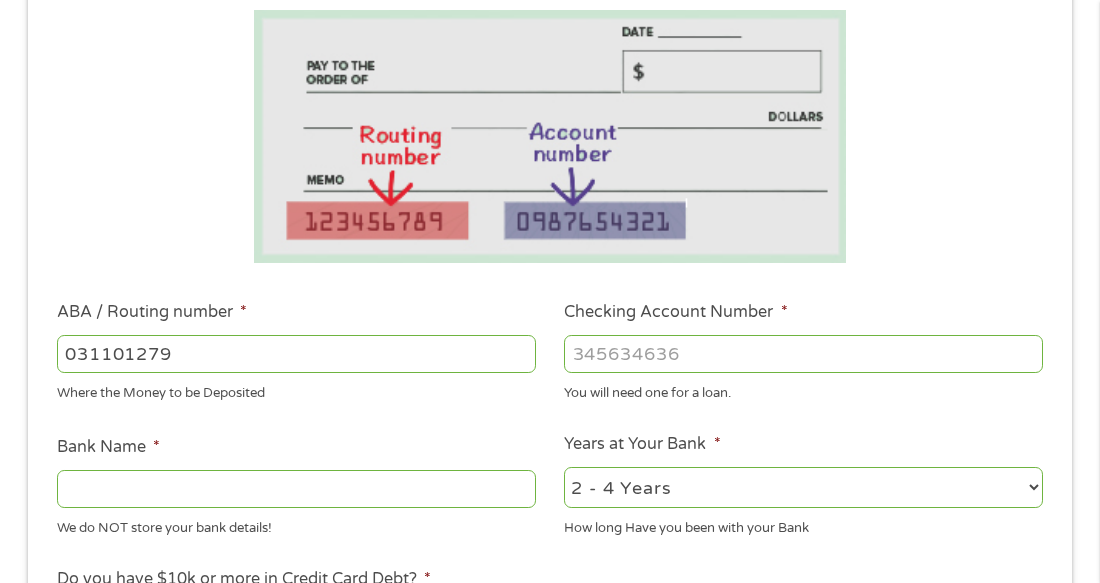 type on "THE BANCORP BANK" 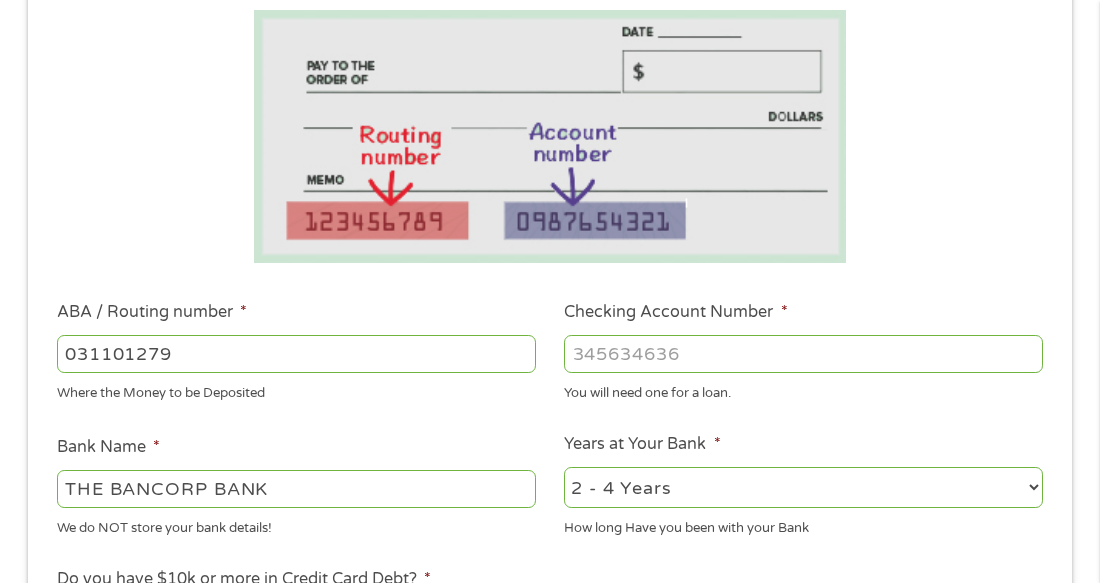 type on "031101279" 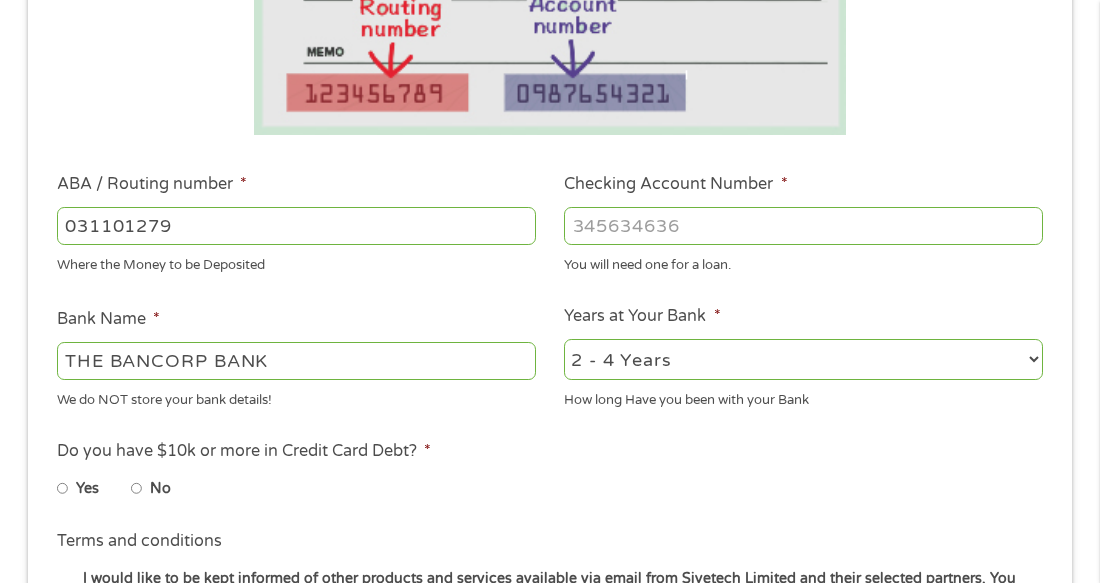scroll, scrollTop: 522, scrollLeft: 0, axis: vertical 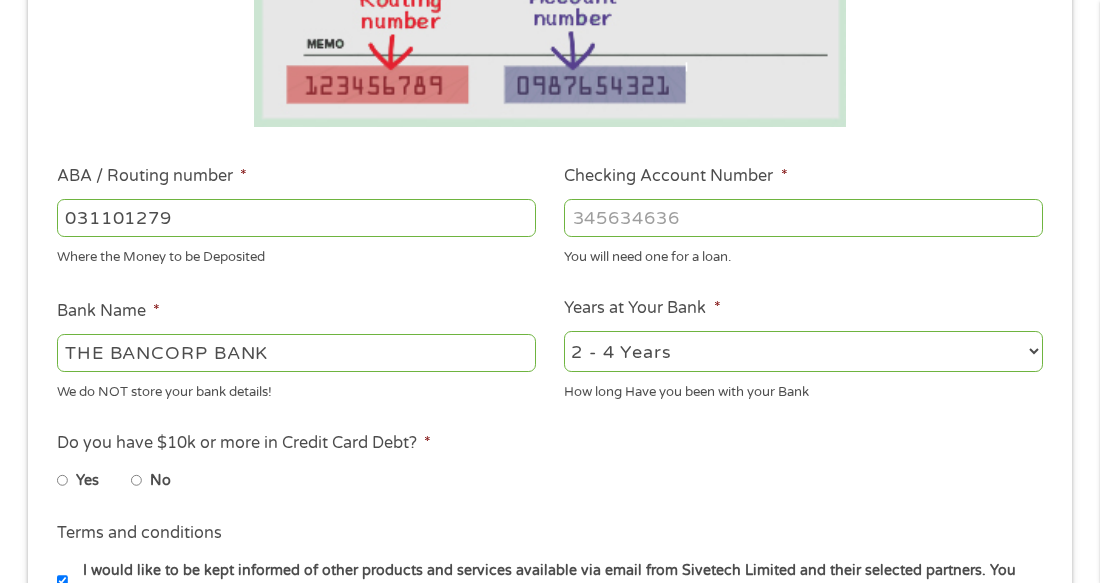 type on "[PHONE]090318" 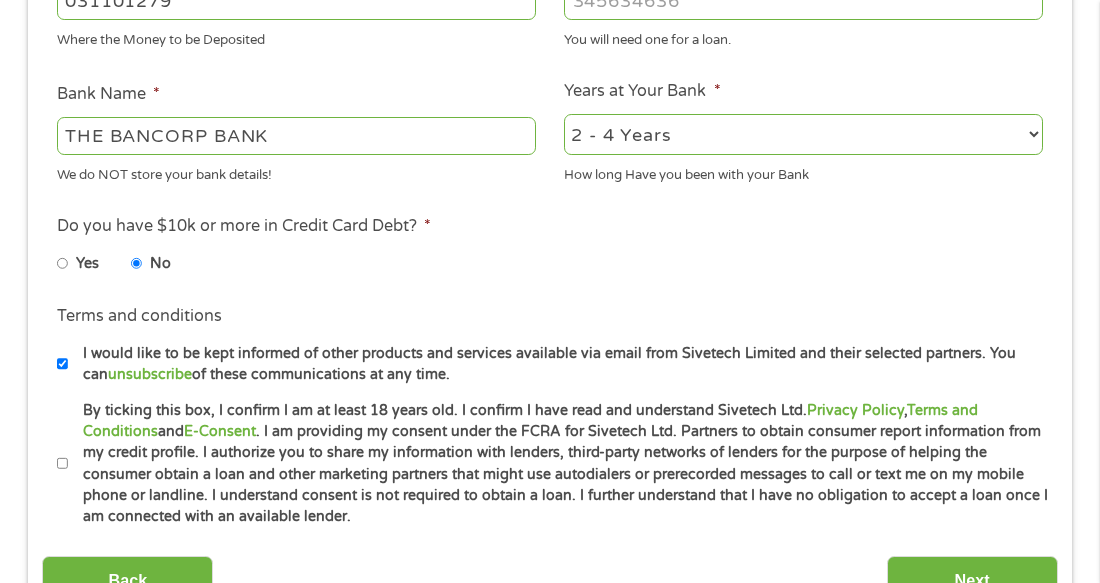 scroll, scrollTop: 740, scrollLeft: 0, axis: vertical 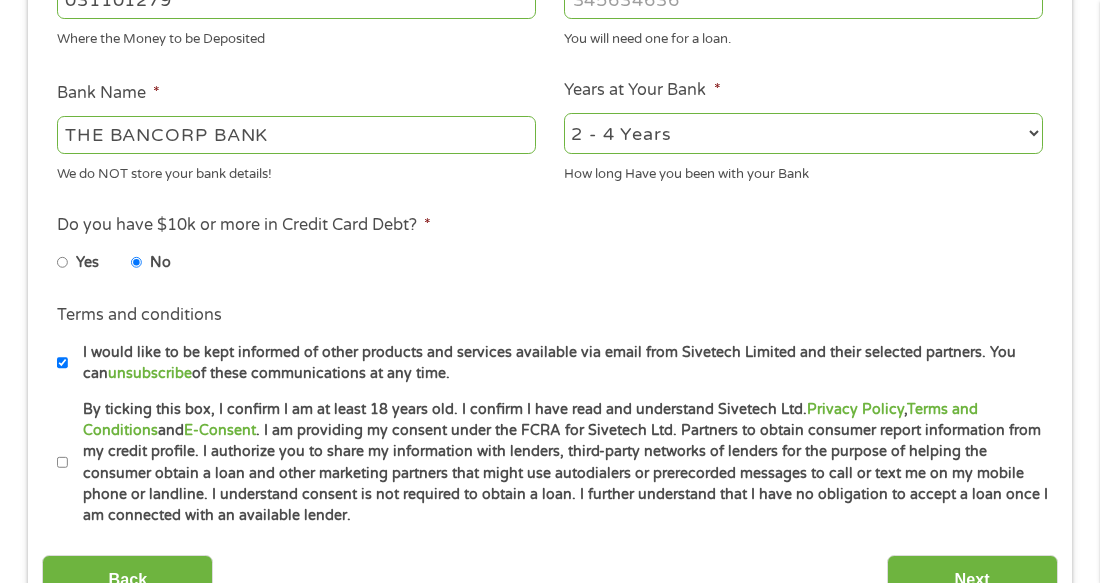 click on "By ticking this box, I confirm I am at least 18 years old. I confirm I have read and understand Sivetech Ltd.  Privacy Policy ,  Terms and Conditions  and  E-Consent . I am providing my consent under the FCRA for Sivetech Ltd. Partners to obtain consumer report information from my credit profile. I authorize you to share my information with lenders, third-party networks of lenders for the purpose of helping the consumer obtain a loan and other marketing partners that might use autodialers or prerecorded messages to call or text me on my mobile phone or landline. I understand consent is not required to obtain a loan. I further understand that I have no obligation to accept a loan once I am connected with an available lender." at bounding box center [63, 463] 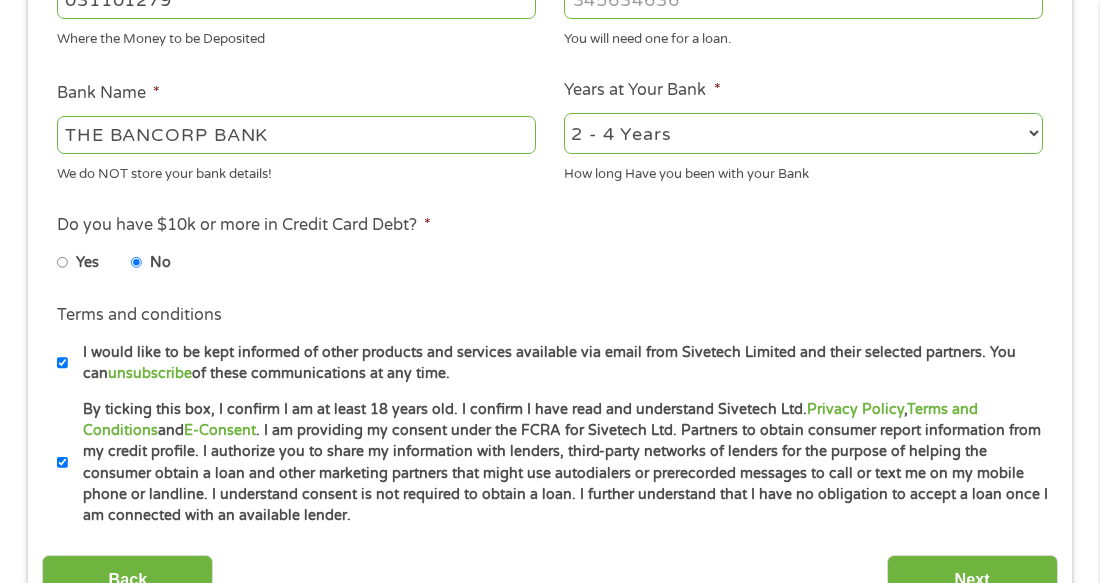 click on "By ticking this box, I confirm I am at least 18 years old. I confirm I have read and understand Sivetech Ltd.  Privacy Policy ,  Terms and Conditions  and  E-Consent . I am providing my consent under the FCRA for Sivetech Ltd. Partners to obtain consumer report information from my credit profile. I authorize you to share my information with lenders, third-party networks of lenders for the purpose of helping the consumer obtain a loan and other marketing partners that might use autodialers or prerecorded messages to call or text me on my mobile phone or landline. I understand consent is not required to obtain a loan. I further understand that I have no obligation to accept a loan once I am connected with an available lender." at bounding box center (63, 463) 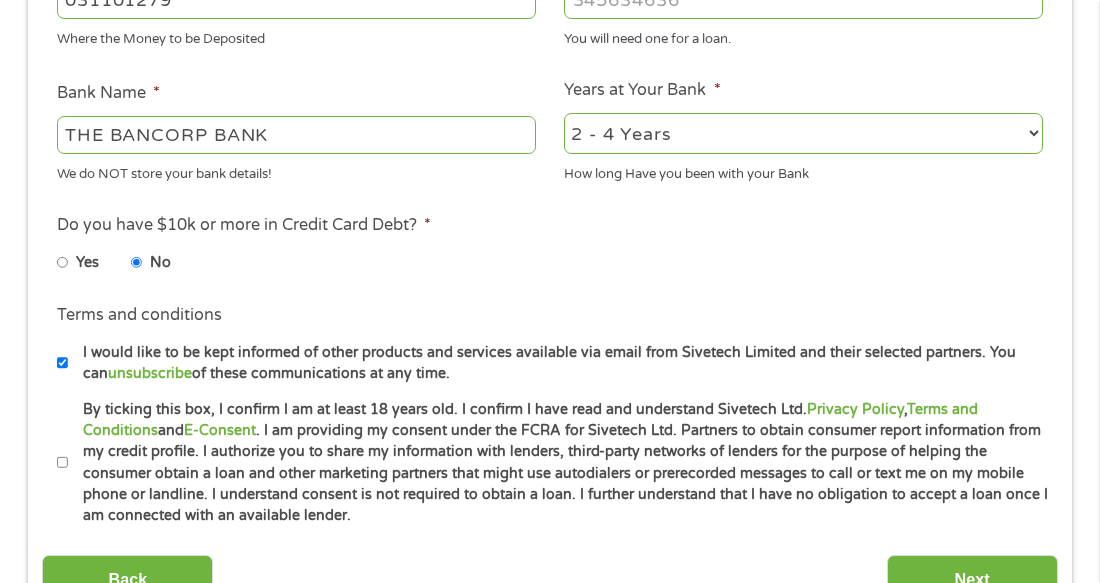 click on "By ticking this box, I confirm I am at least 18 years old. I confirm I have read and understand Sivetech Ltd.  Privacy Policy ,  Terms and Conditions  and  E-Consent . I am providing my consent under the FCRA for Sivetech Ltd. Partners to obtain consumer report information from my credit profile. I authorize you to share my information with lenders, third-party networks of lenders for the purpose of helping the consumer obtain a loan and other marketing partners that might use autodialers or prerecorded messages to call or text me on my mobile phone or landline. I understand consent is not required to obtain a loan. I further understand that I have no obligation to accept a loan once I am connected with an available lender." at bounding box center [63, 463] 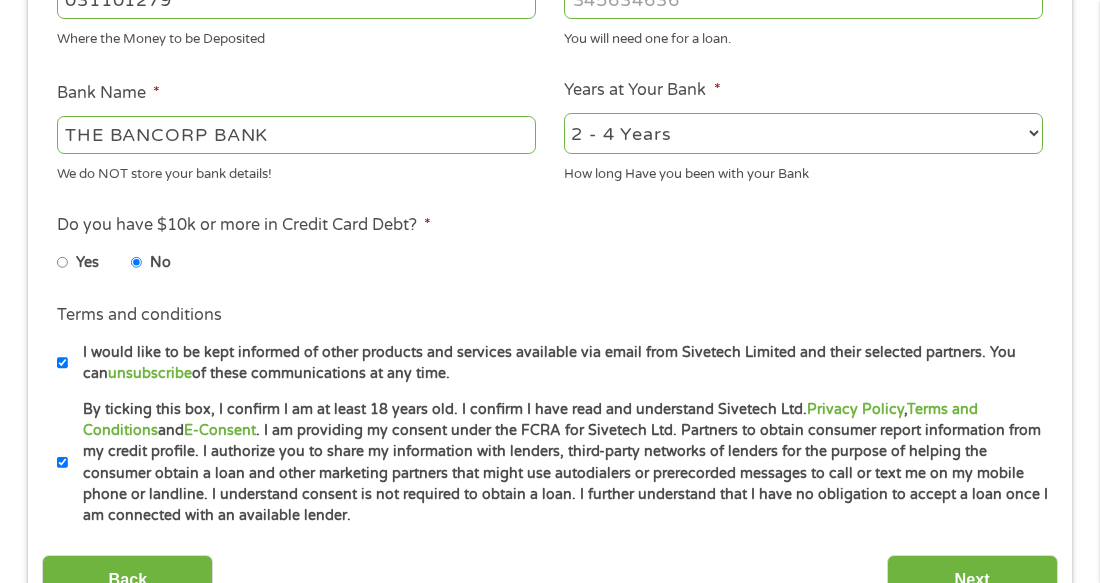 click on "By ticking this box, I confirm I am at least 18 years old. I confirm I have read and understand Sivetech Ltd.  Privacy Policy ,  Terms and Conditions  and  E-Consent . I am providing my consent under the FCRA for Sivetech Ltd. Partners to obtain consumer report information from my credit profile. I authorize you to share my information with lenders, third-party networks of lenders for the purpose of helping the consumer obtain a loan and other marketing partners that might use autodialers or prerecorded messages to call or text me on my mobile phone or landline. I understand consent is not required to obtain a loan. I further understand that I have no obligation to accept a loan once I am connected with an available lender." at bounding box center (63, 463) 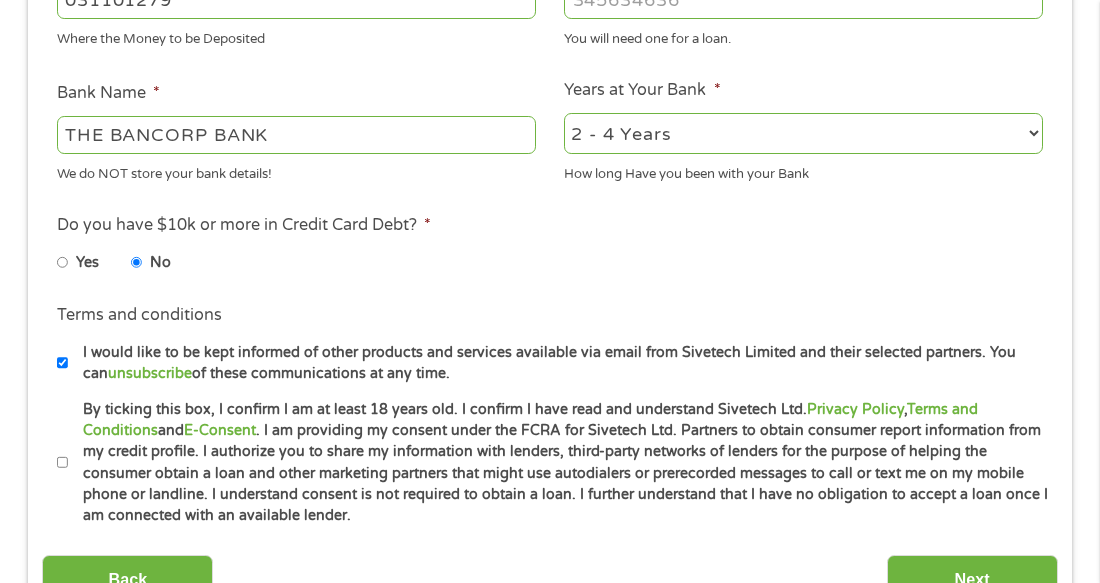 click on "By ticking this box, I confirm I am at least 18 years old. I confirm I have read and understand Sivetech Ltd.  Privacy Policy ,  Terms and Conditions  and  E-Consent . I am providing my consent under the FCRA for Sivetech Ltd. Partners to obtain consumer report information from my credit profile. I authorize you to share my information with lenders, third-party networks of lenders for the purpose of helping the consumer obtain a loan and other marketing partners that might use autodialers or prerecorded messages to call or text me on my mobile phone or landline. I understand consent is not required to obtain a loan. I further understand that I have no obligation to accept a loan once I am connected with an available lender." at bounding box center [558, 463] 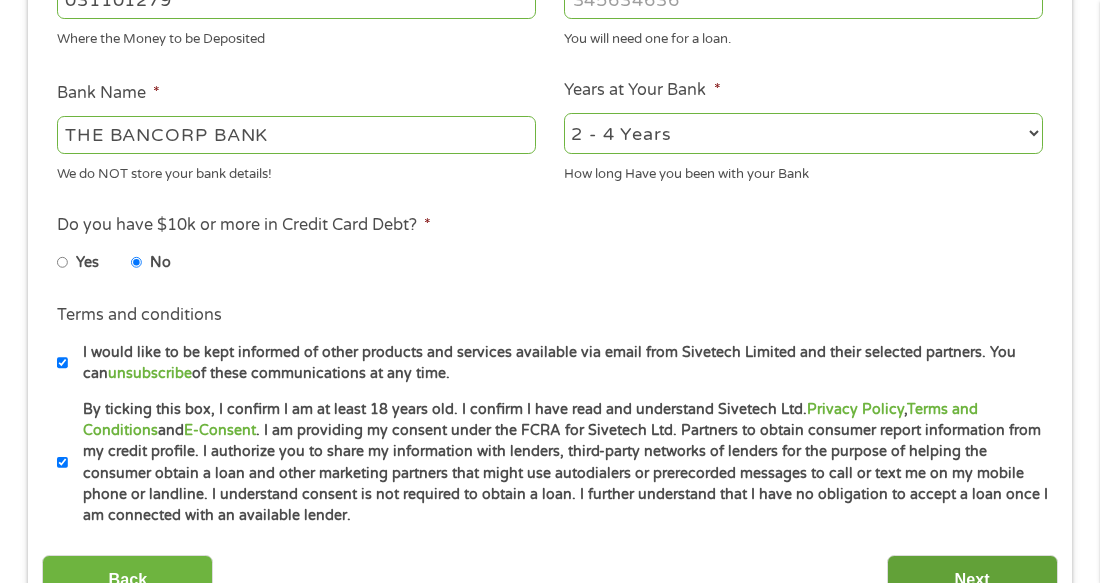 click on "Next" at bounding box center (972, 579) 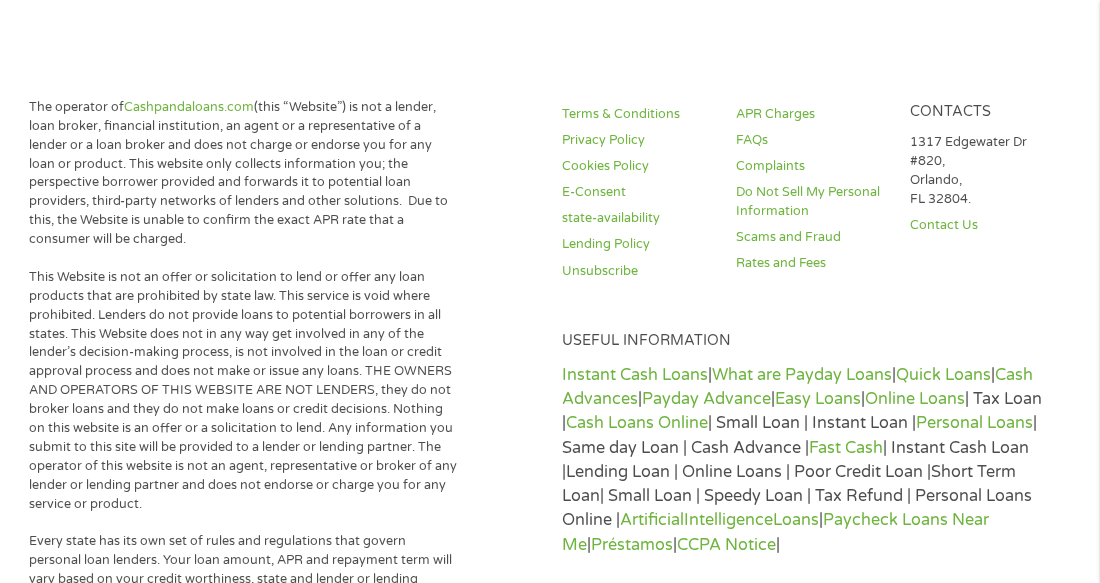 scroll, scrollTop: 8, scrollLeft: 8, axis: both 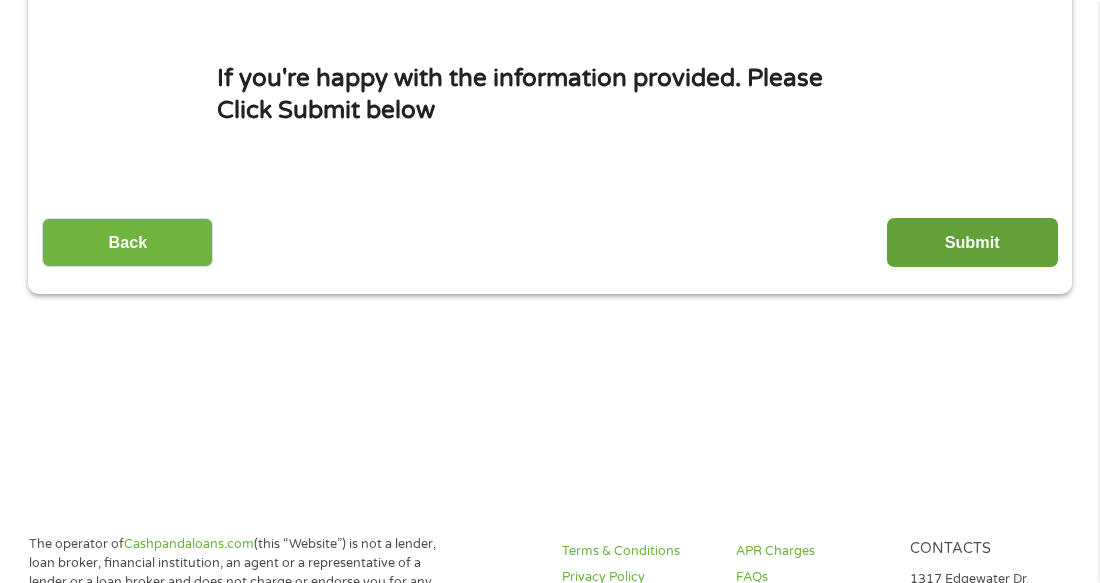 click on "Submit" at bounding box center (972, 242) 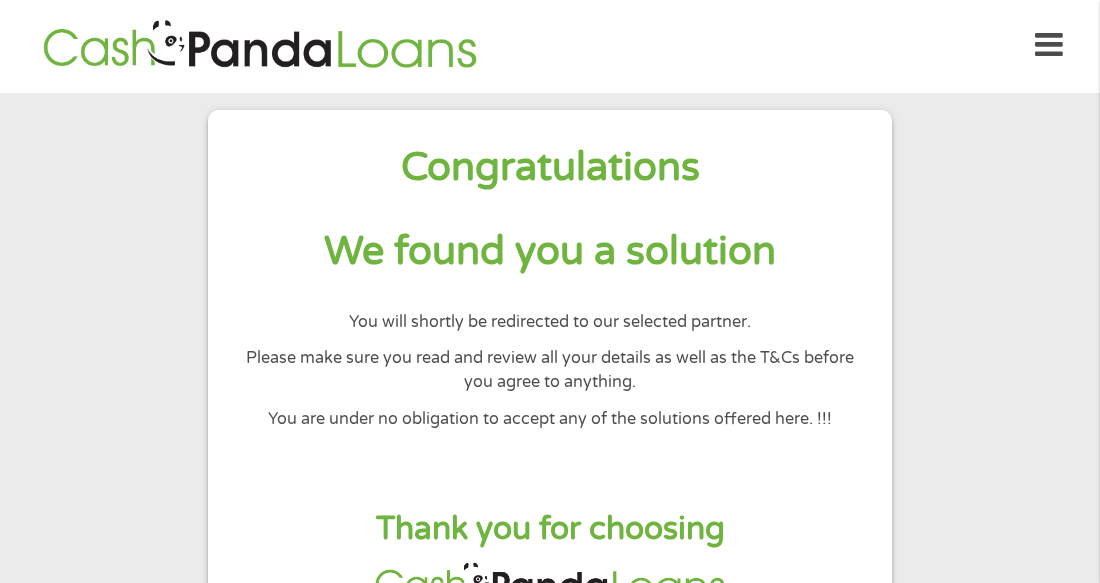 scroll, scrollTop: 0, scrollLeft: 0, axis: both 